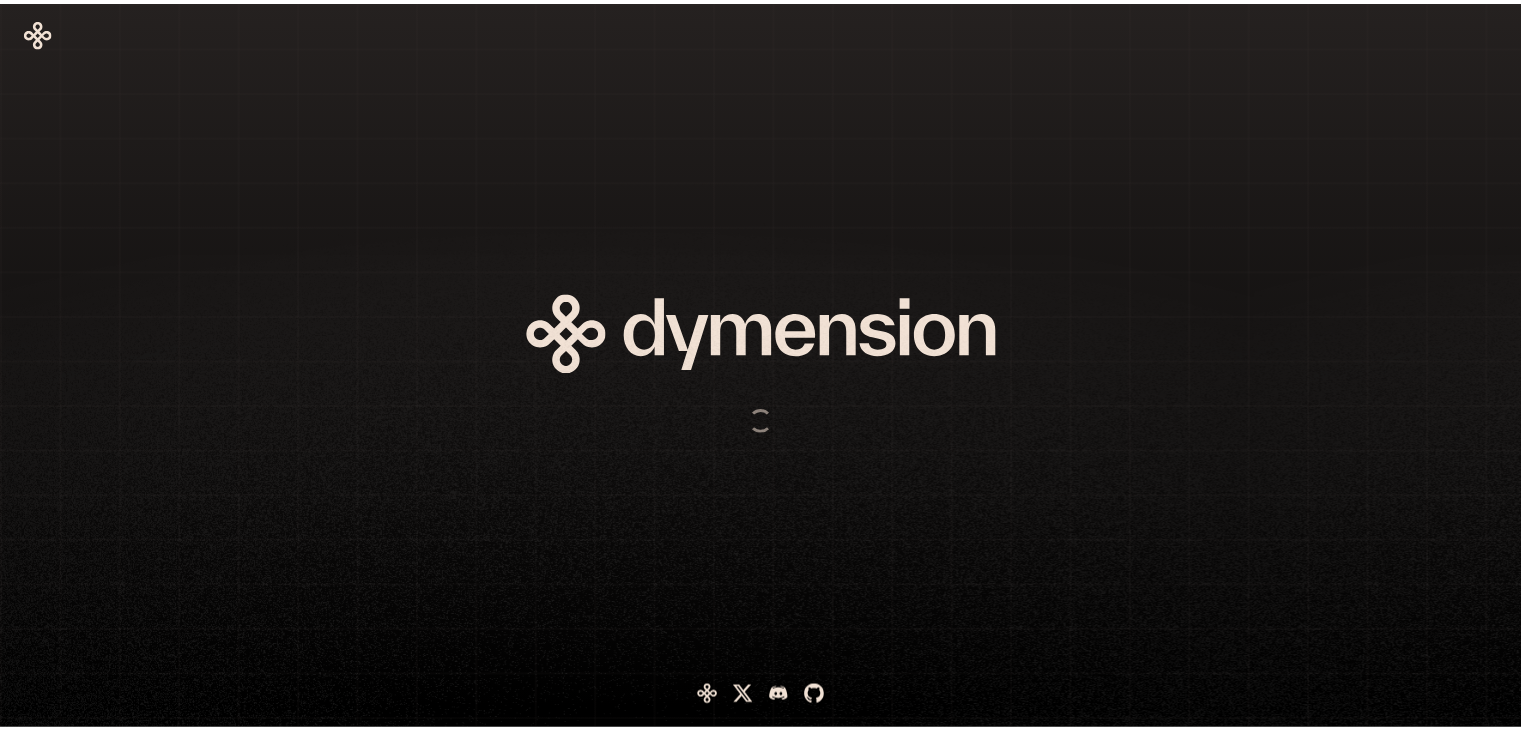 scroll, scrollTop: 0, scrollLeft: 0, axis: both 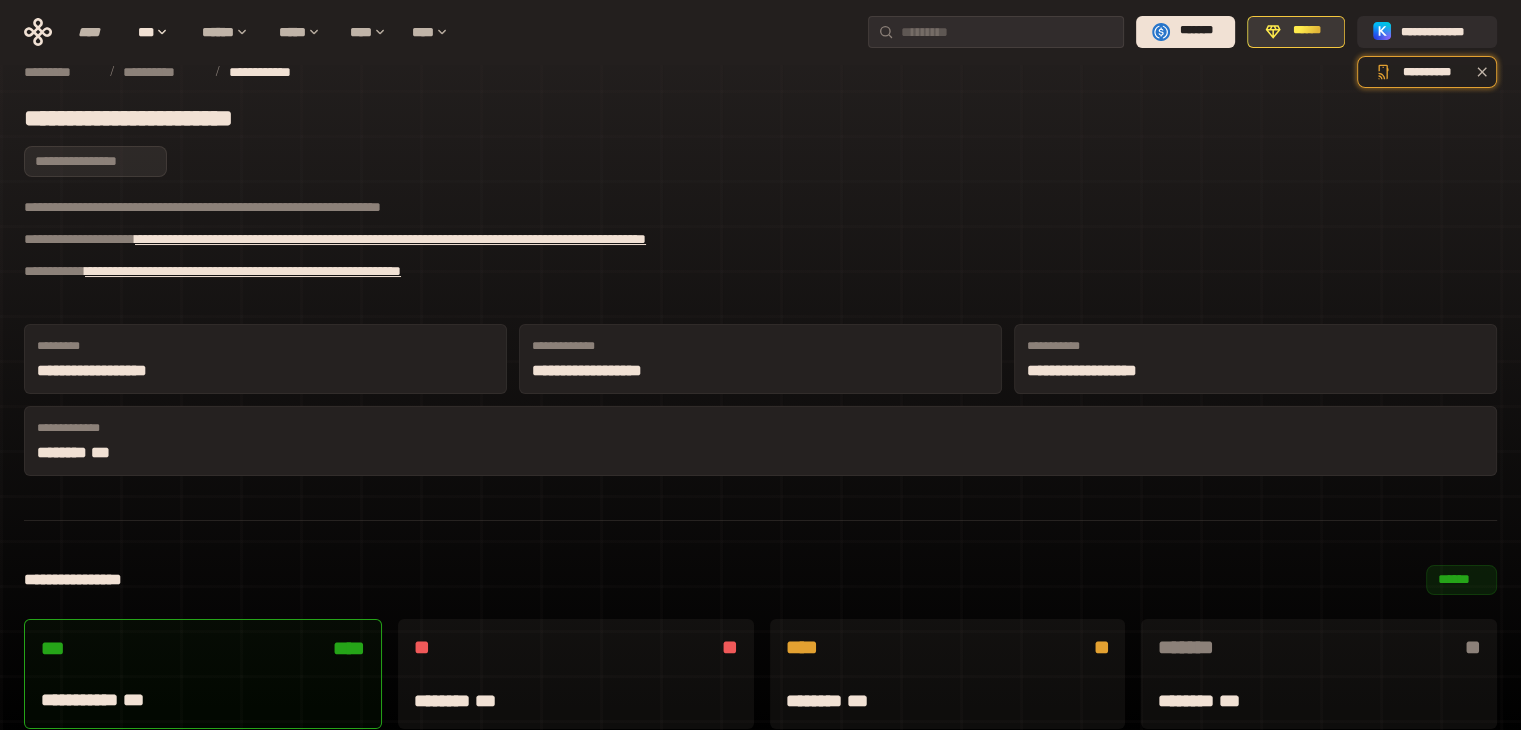 click on "******" at bounding box center (1307, 31) 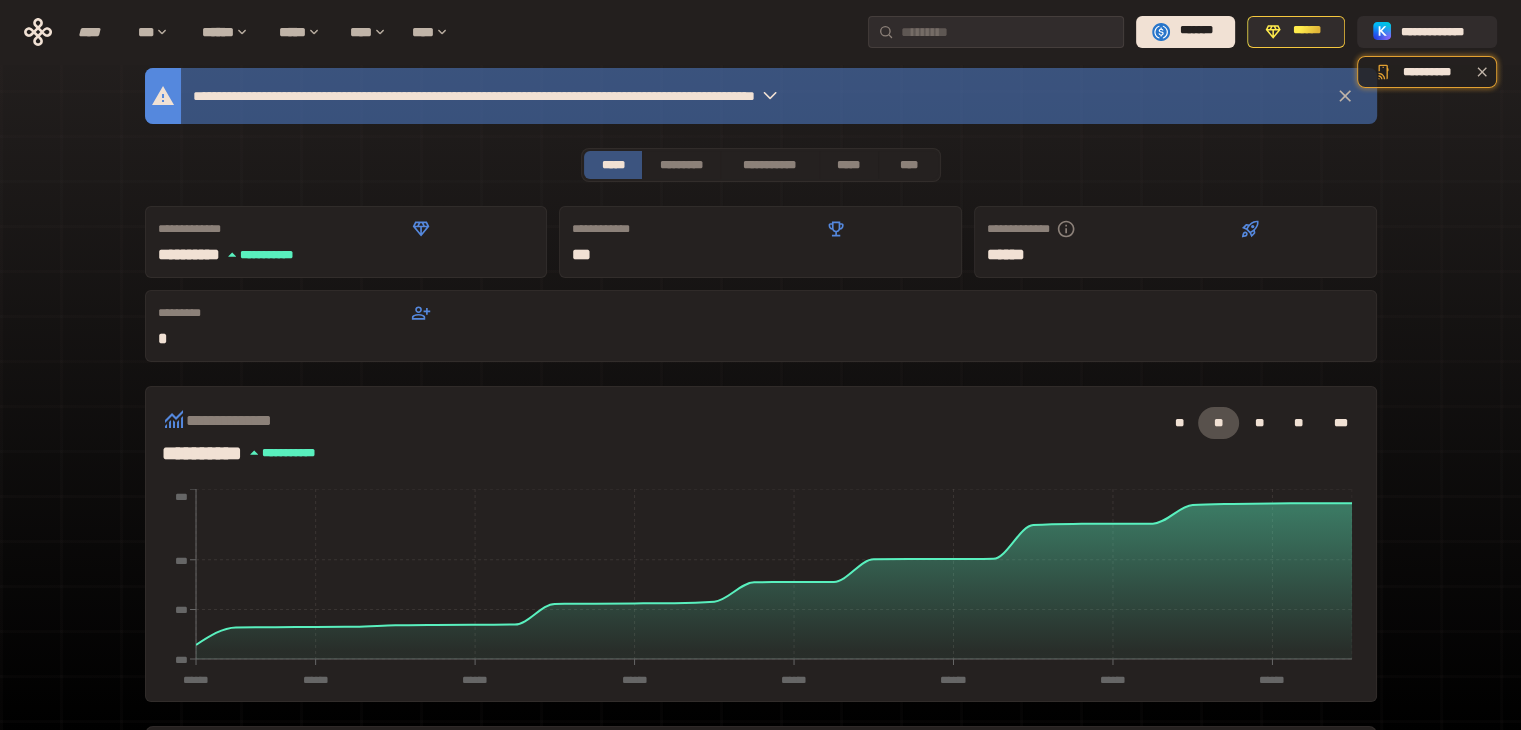 scroll, scrollTop: 0, scrollLeft: 0, axis: both 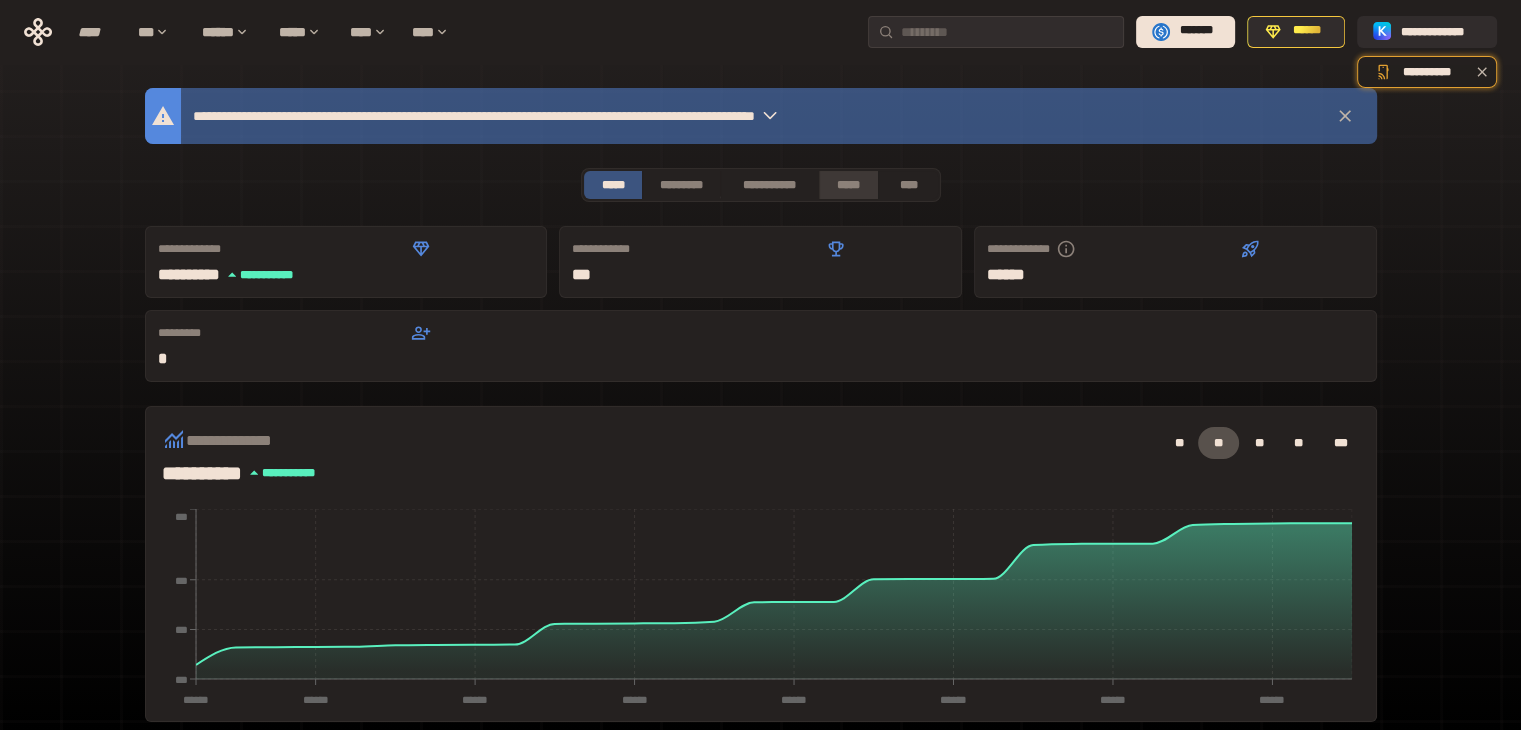 click on "*****" at bounding box center (849, 185) 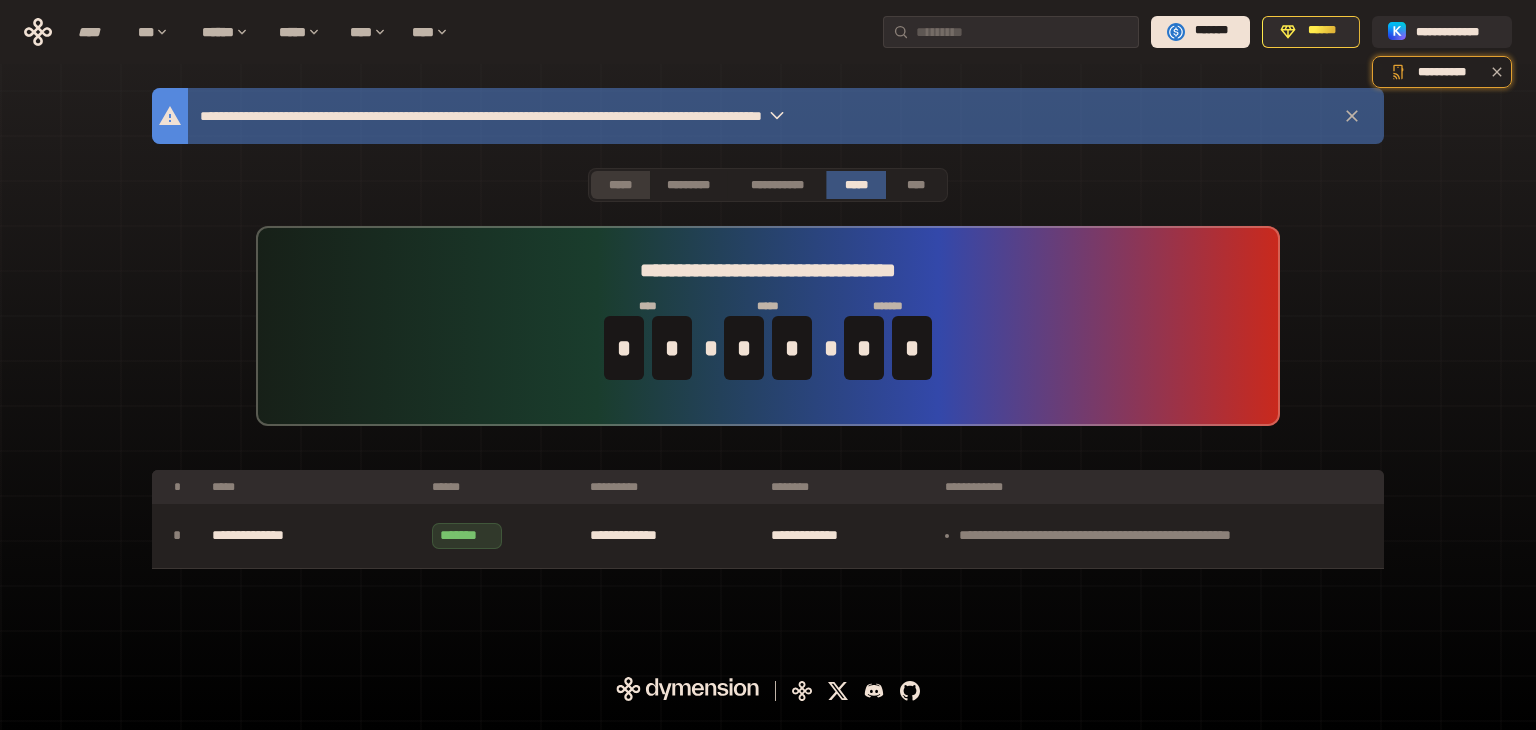 click on "*****" at bounding box center (620, 185) 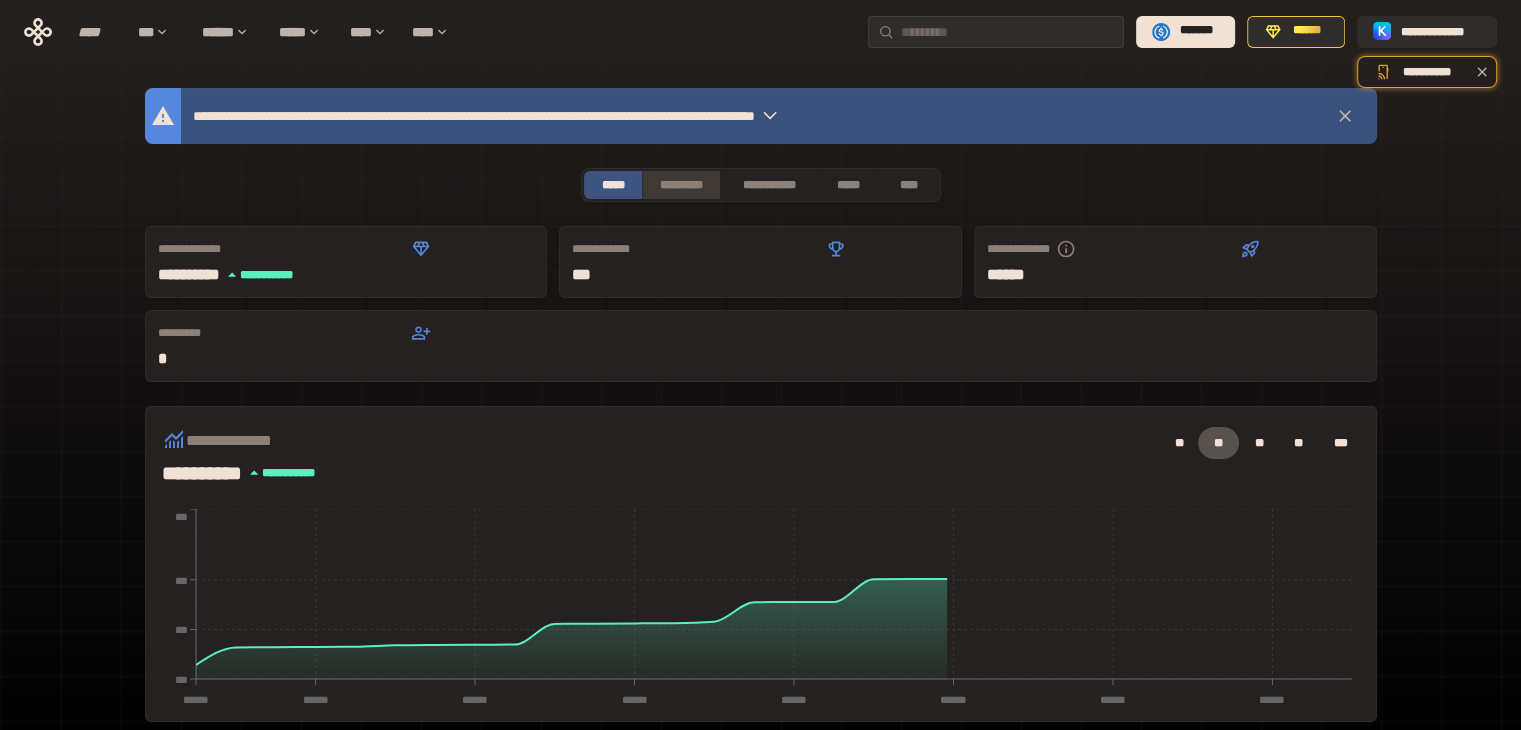 click on "*********" at bounding box center (680, 185) 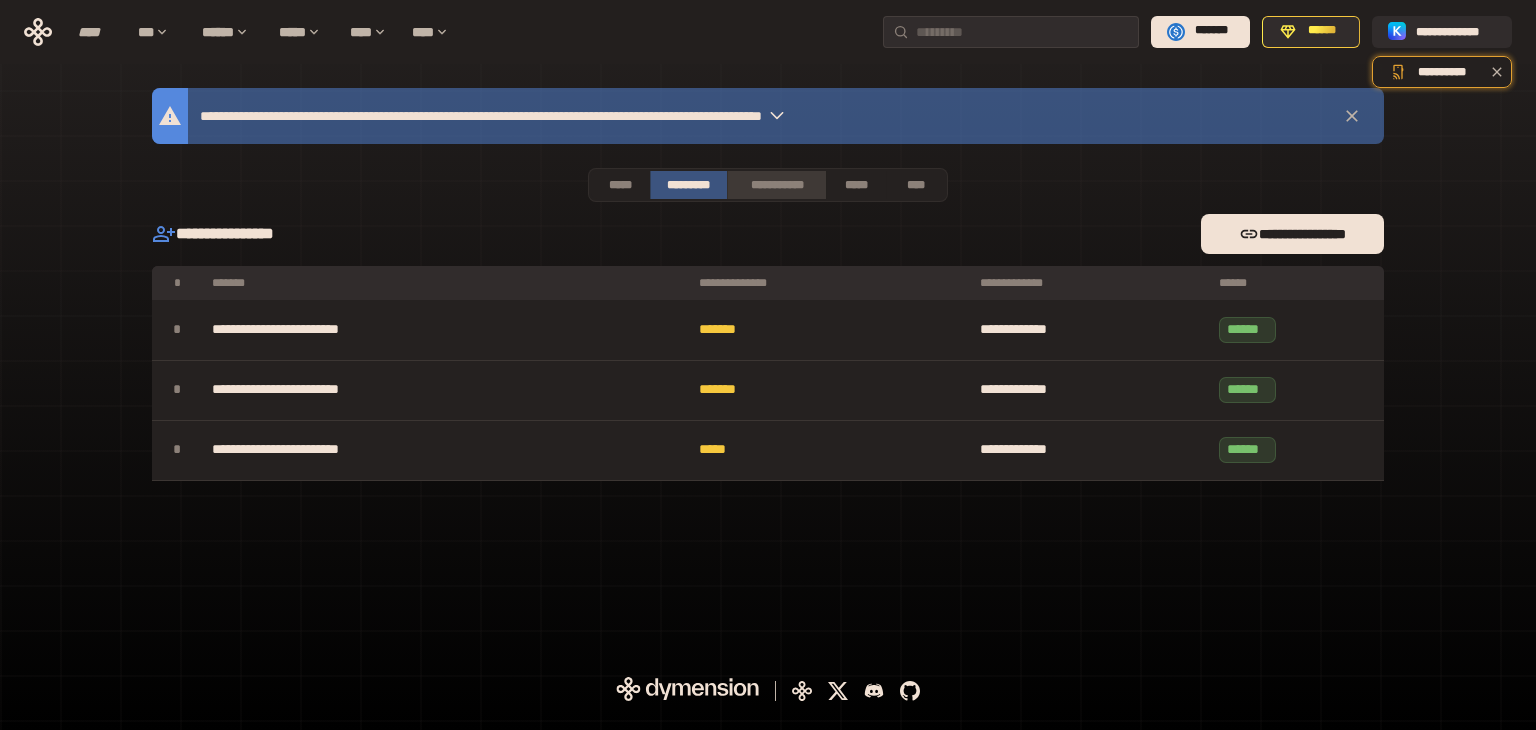 click on "**********" at bounding box center (776, 185) 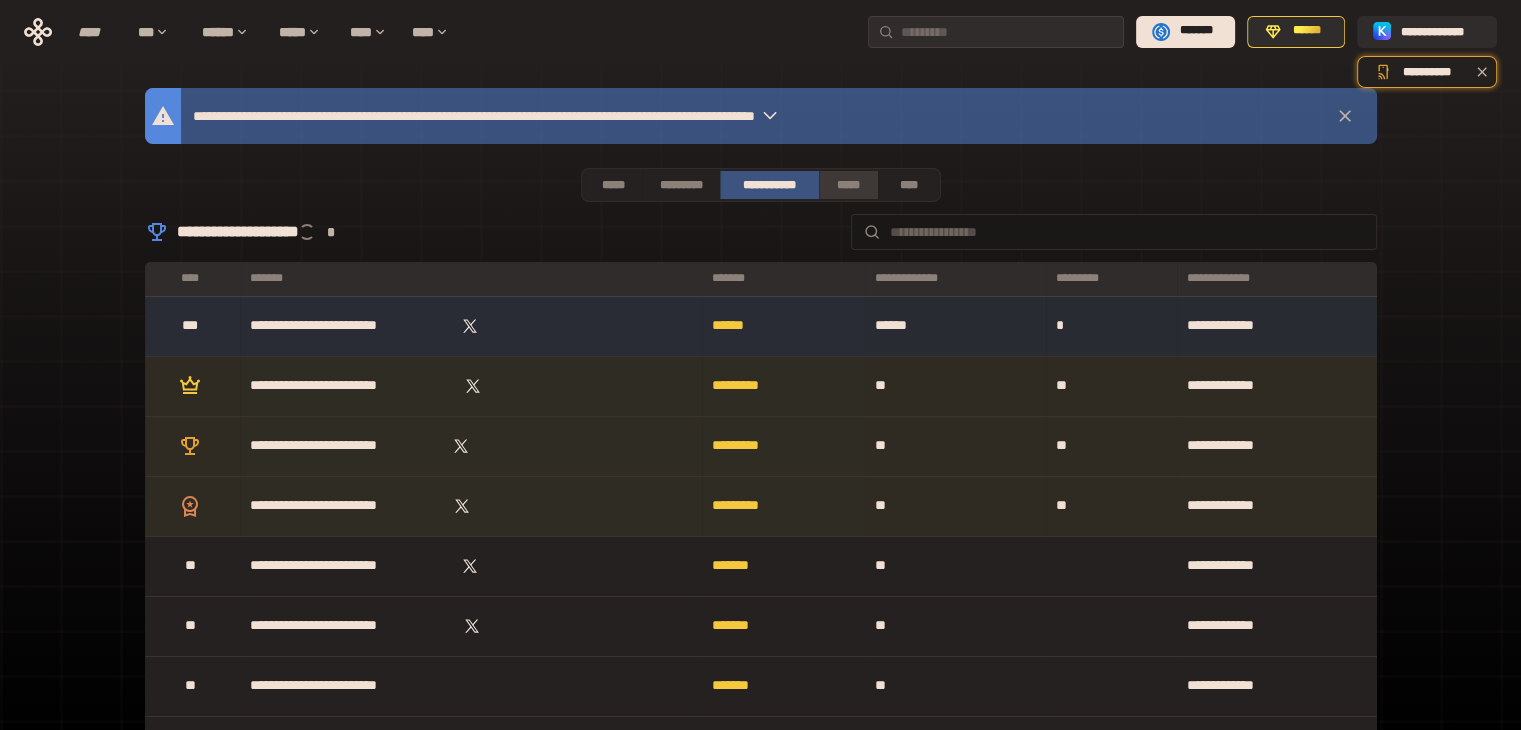 click on "*****" at bounding box center [849, 185] 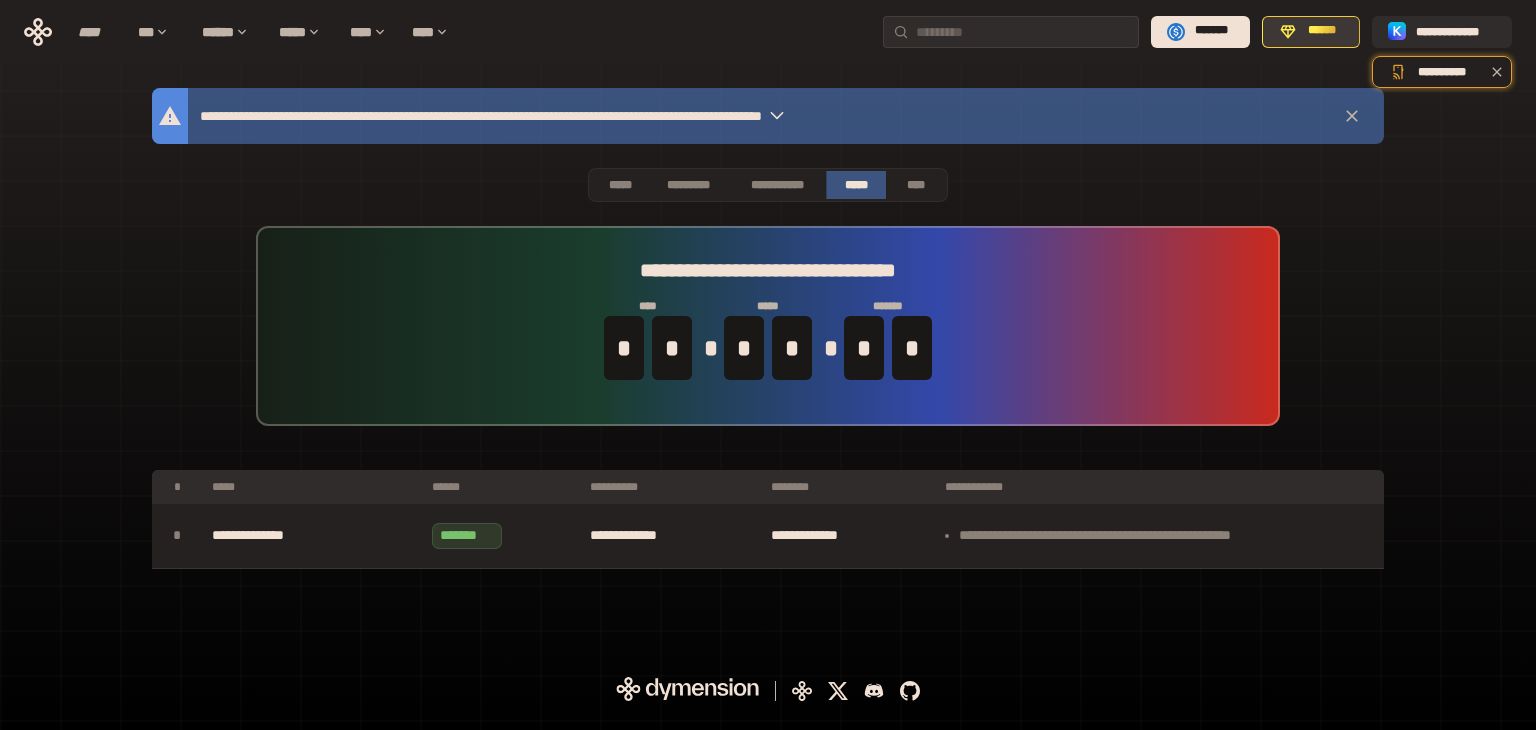 click 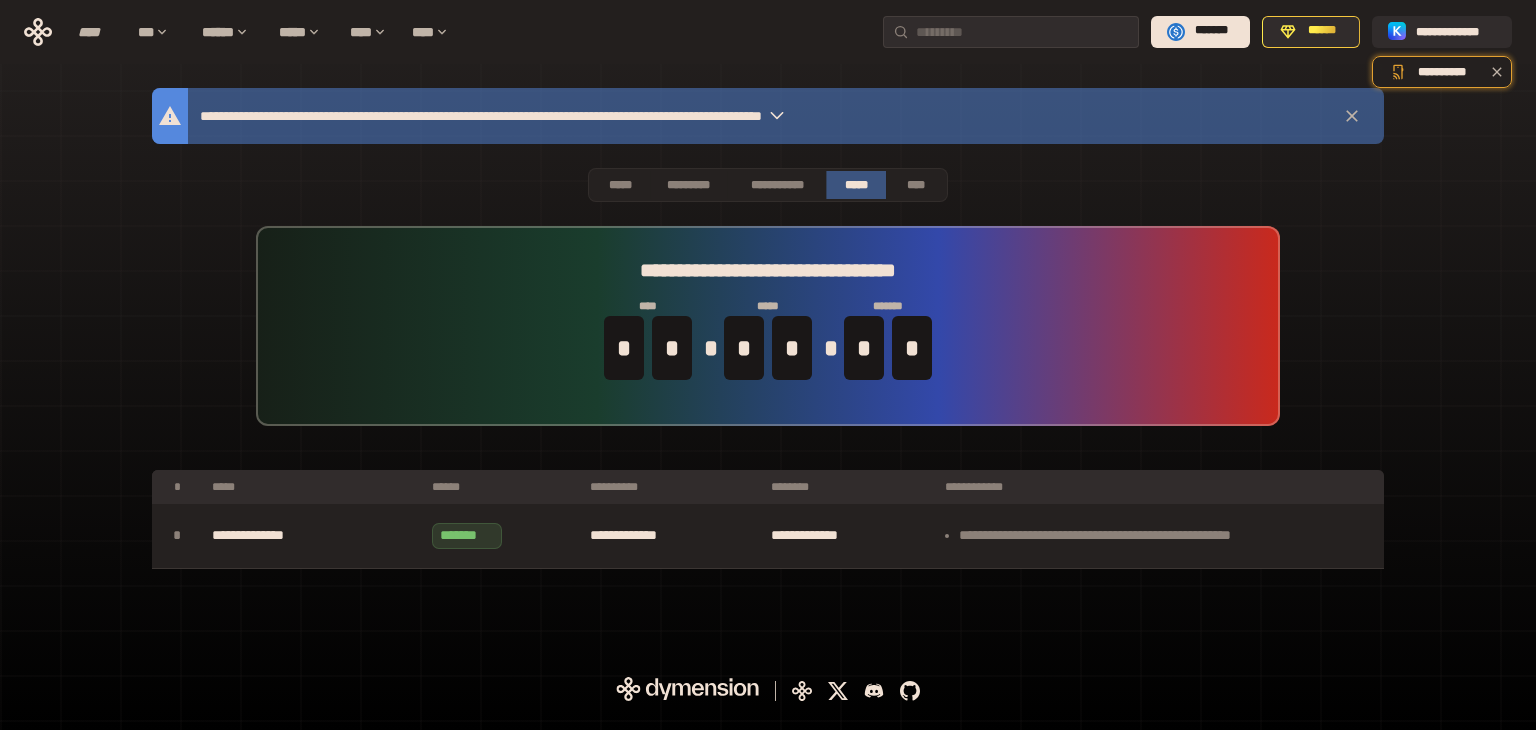 click on "**********" at bounding box center (768, 338) 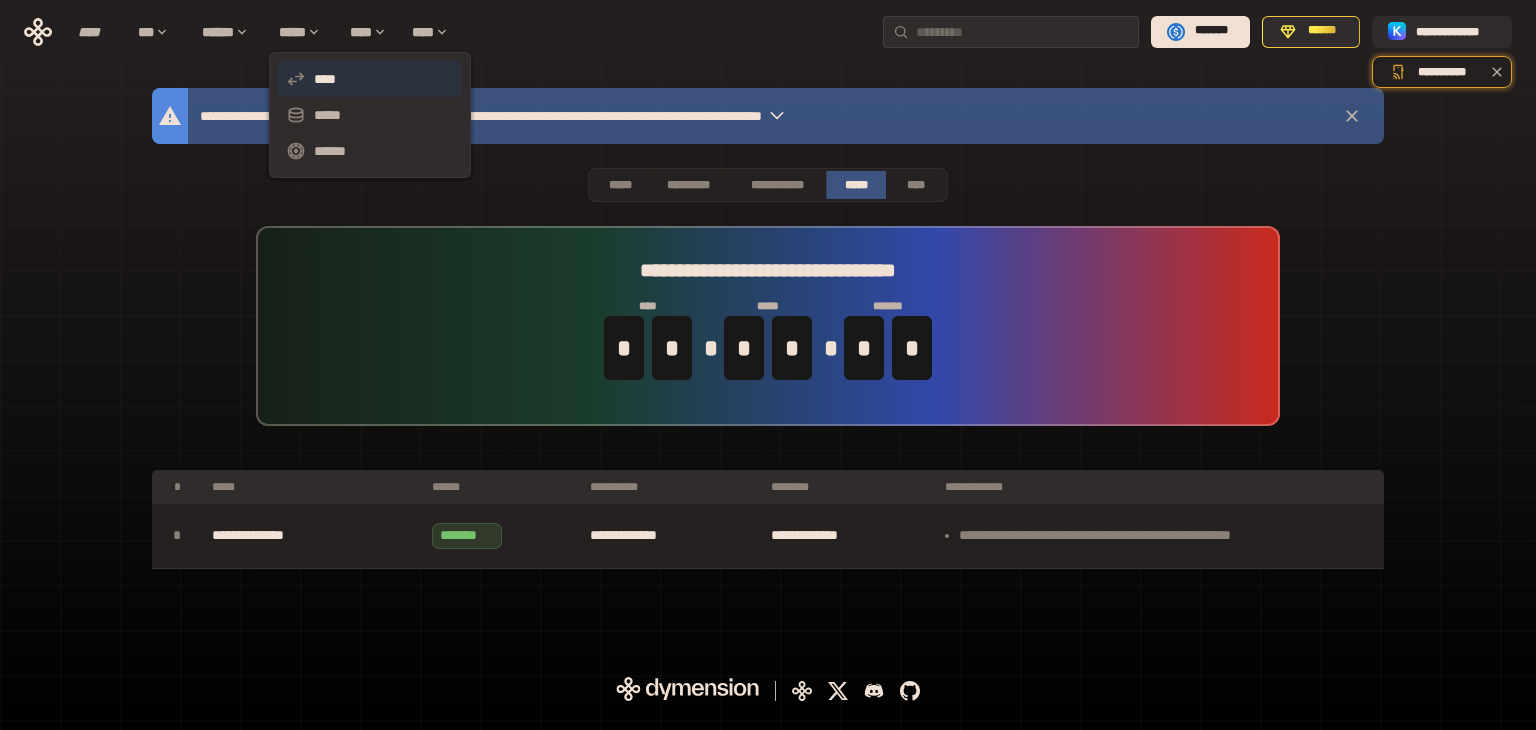 click on "****" at bounding box center (370, 79) 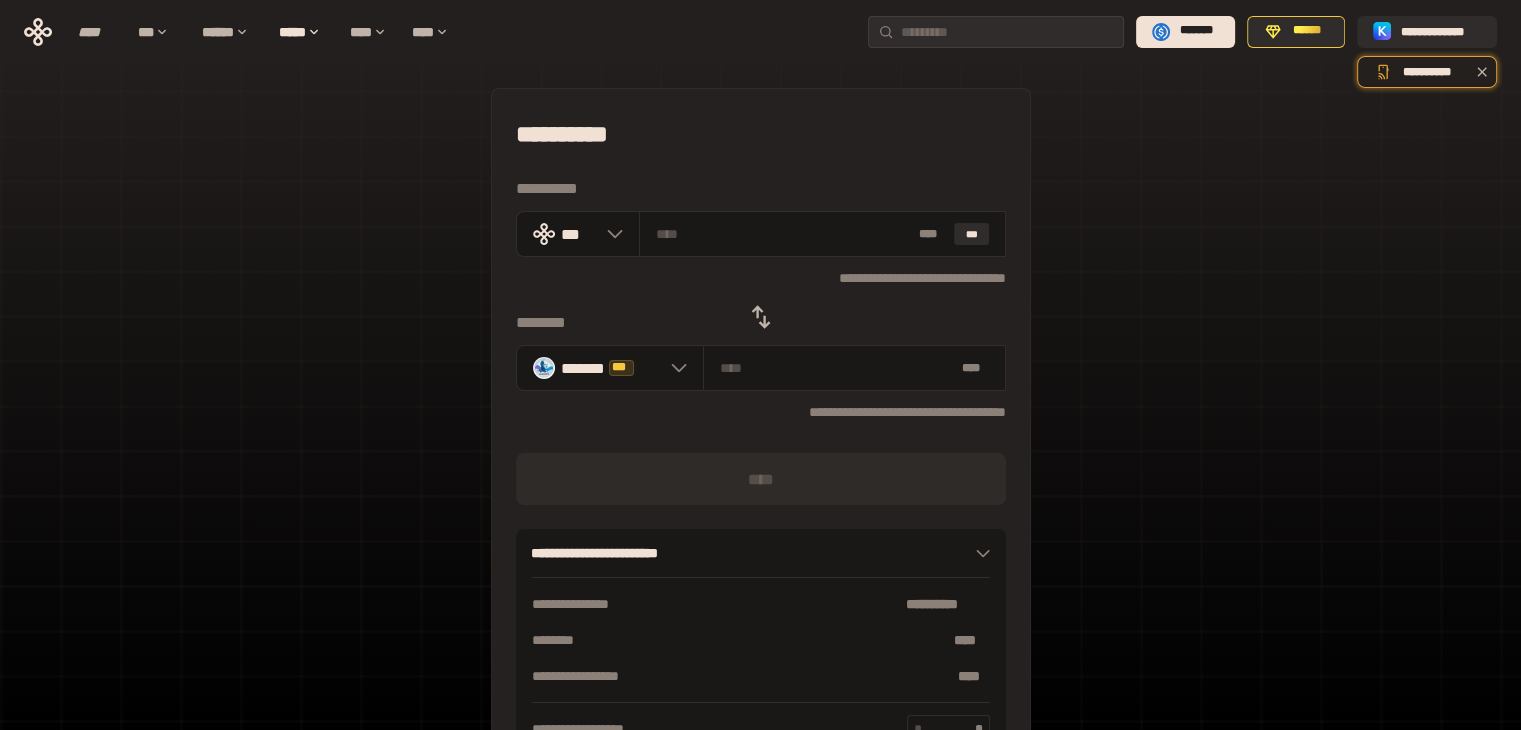 click 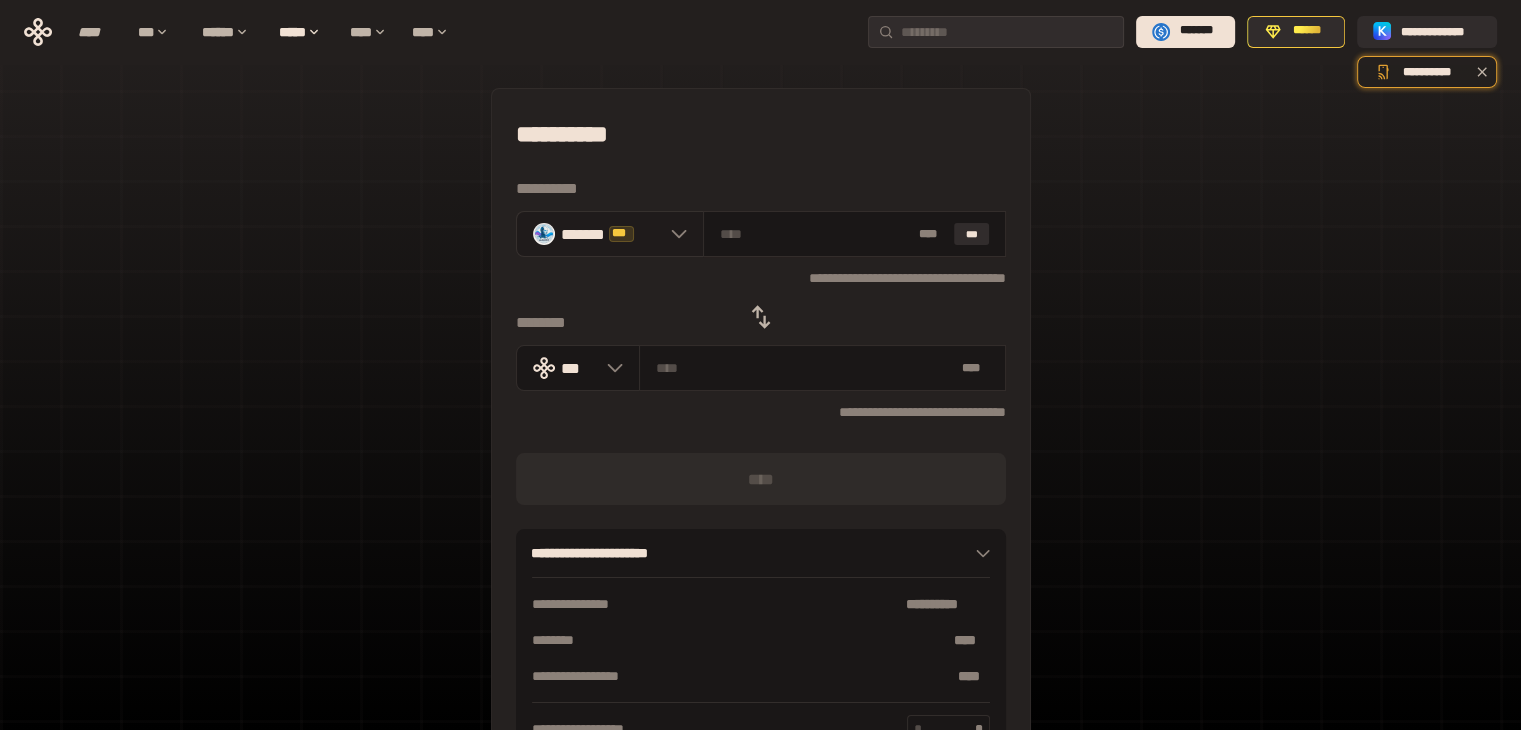 click on "*******   ***" at bounding box center (610, 234) 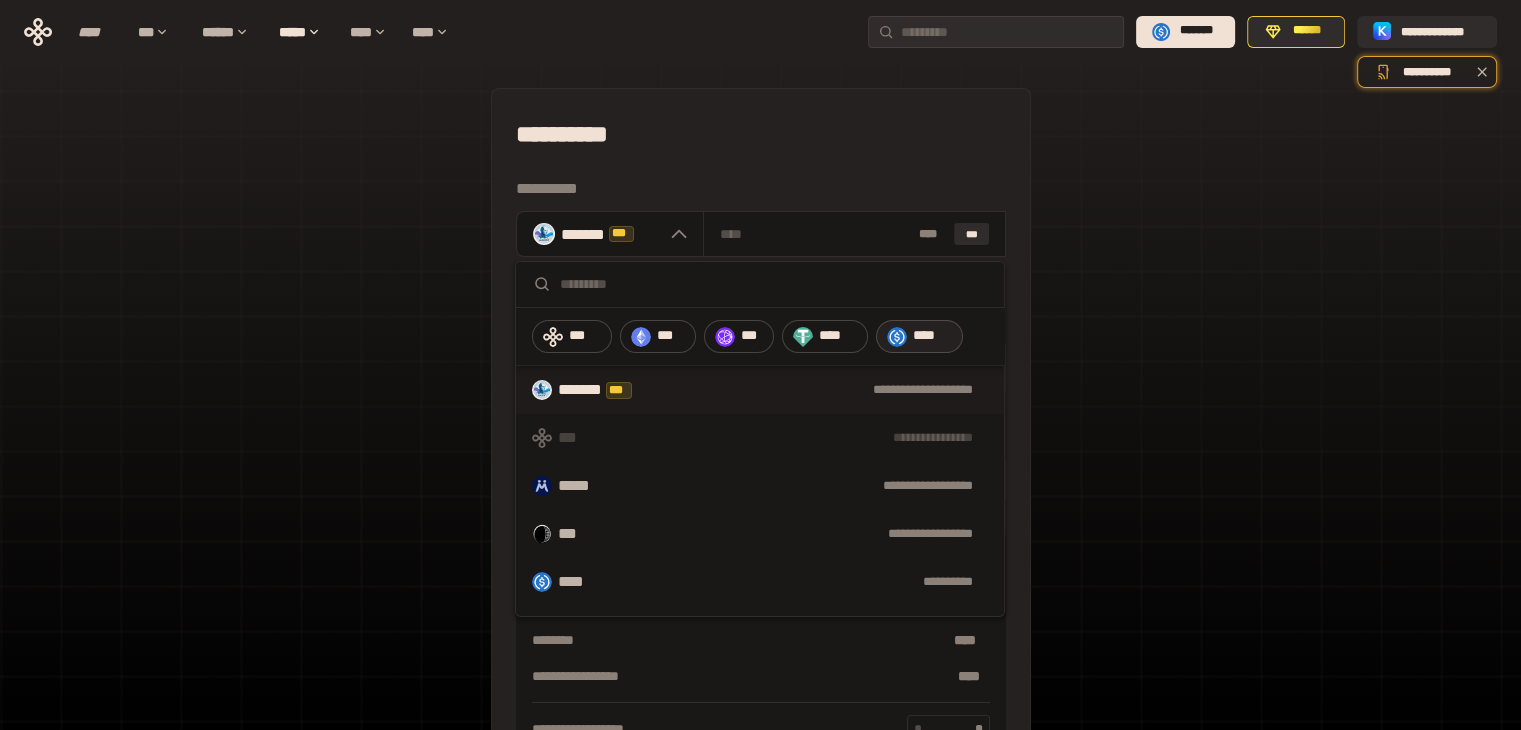 click on "****" at bounding box center [933, 336] 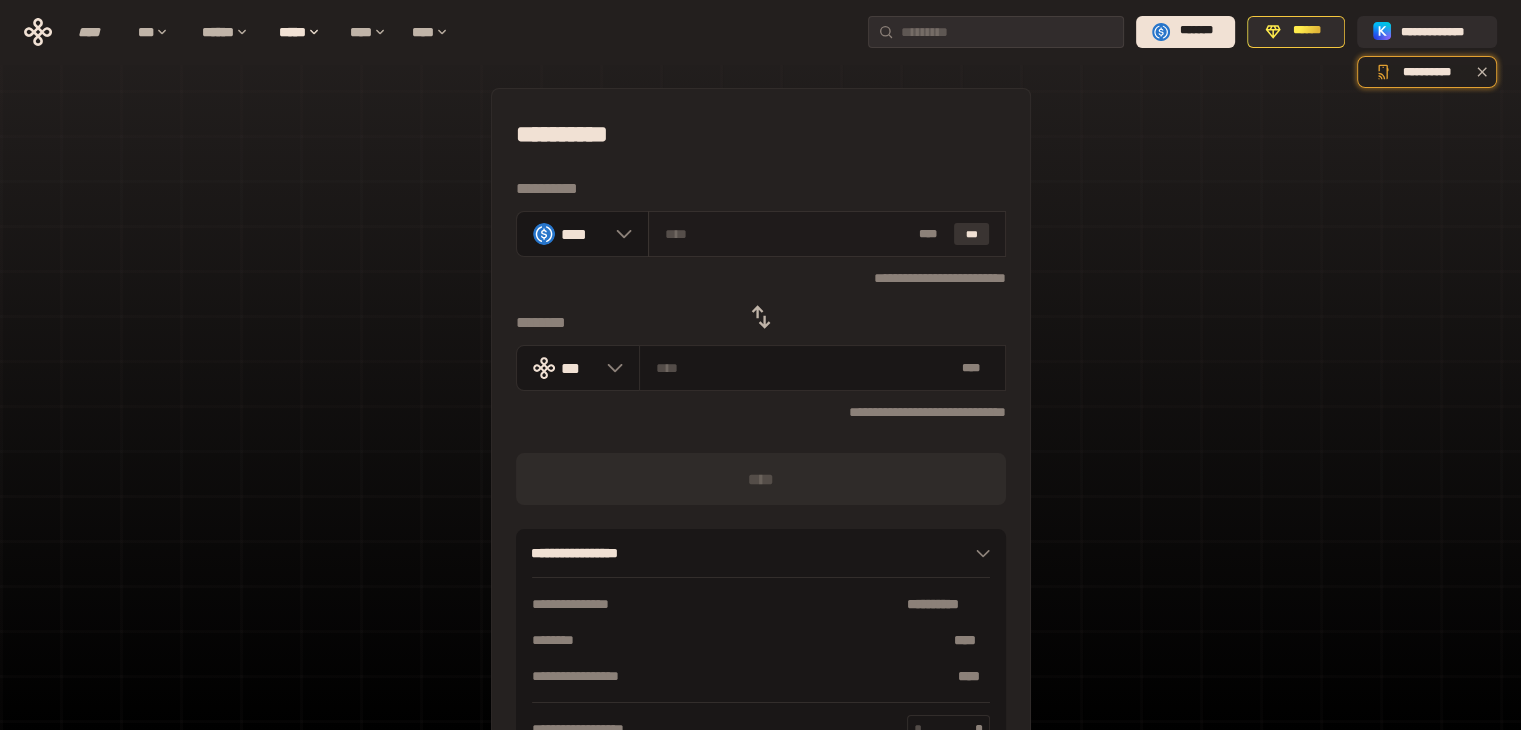 click on "***" at bounding box center [972, 234] 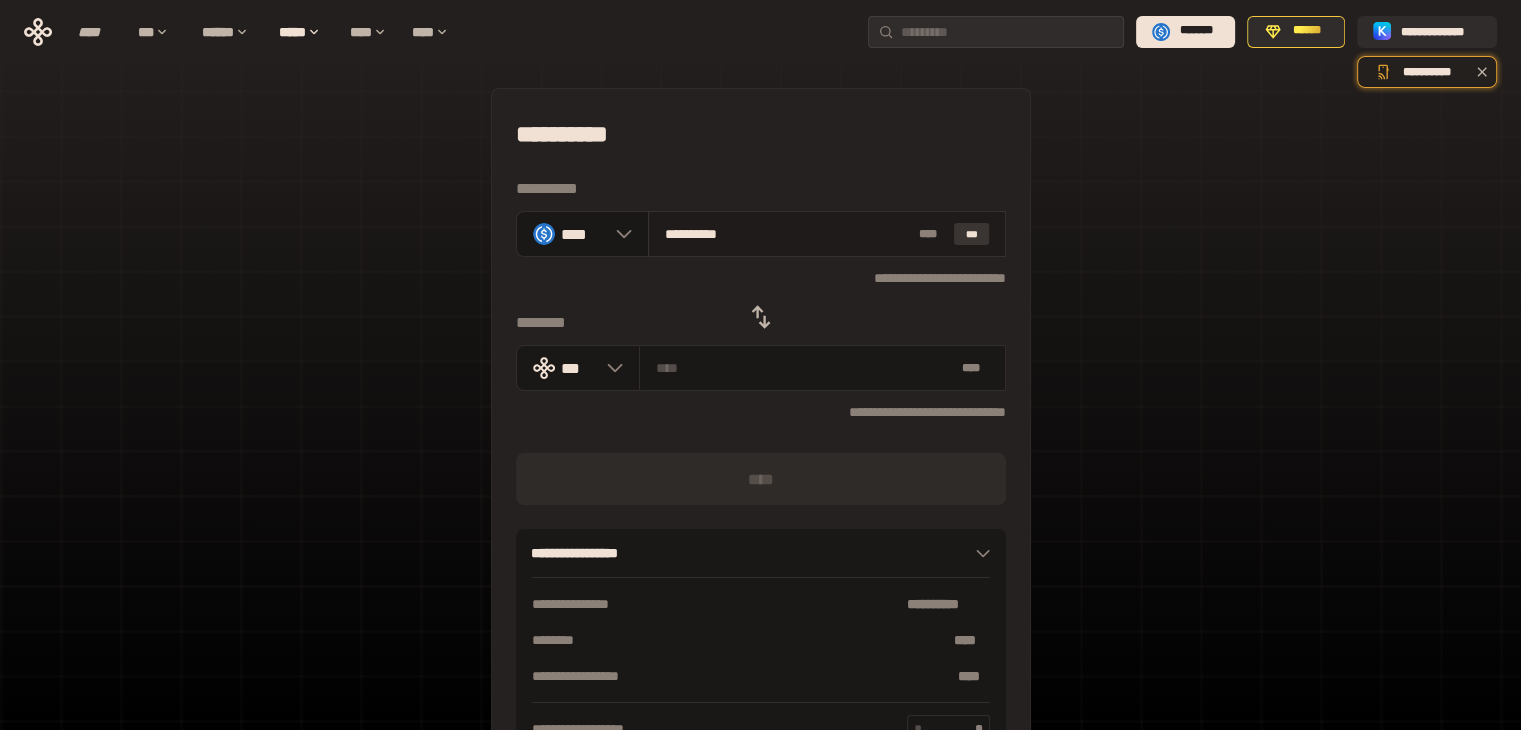 type on "**********" 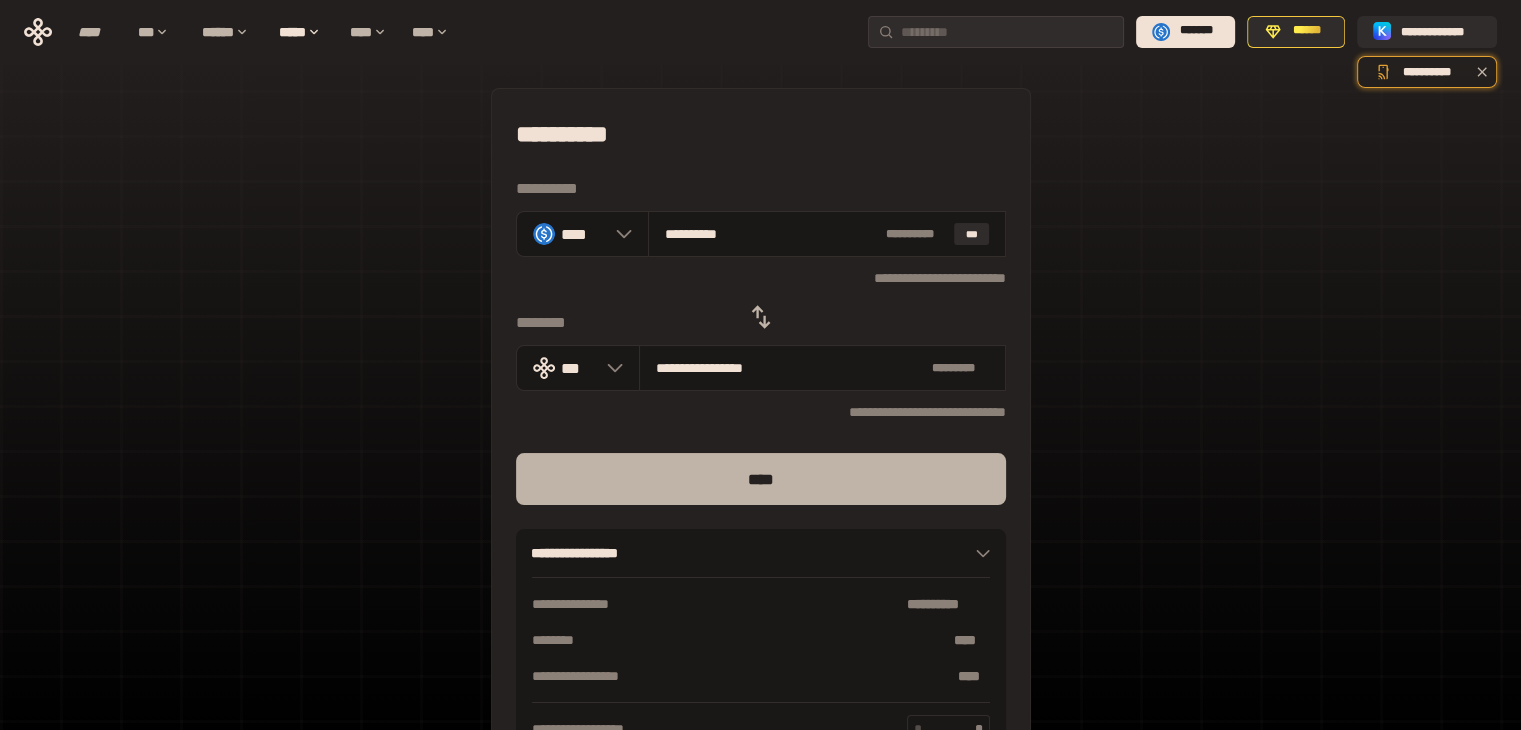 click on "****" at bounding box center [761, 479] 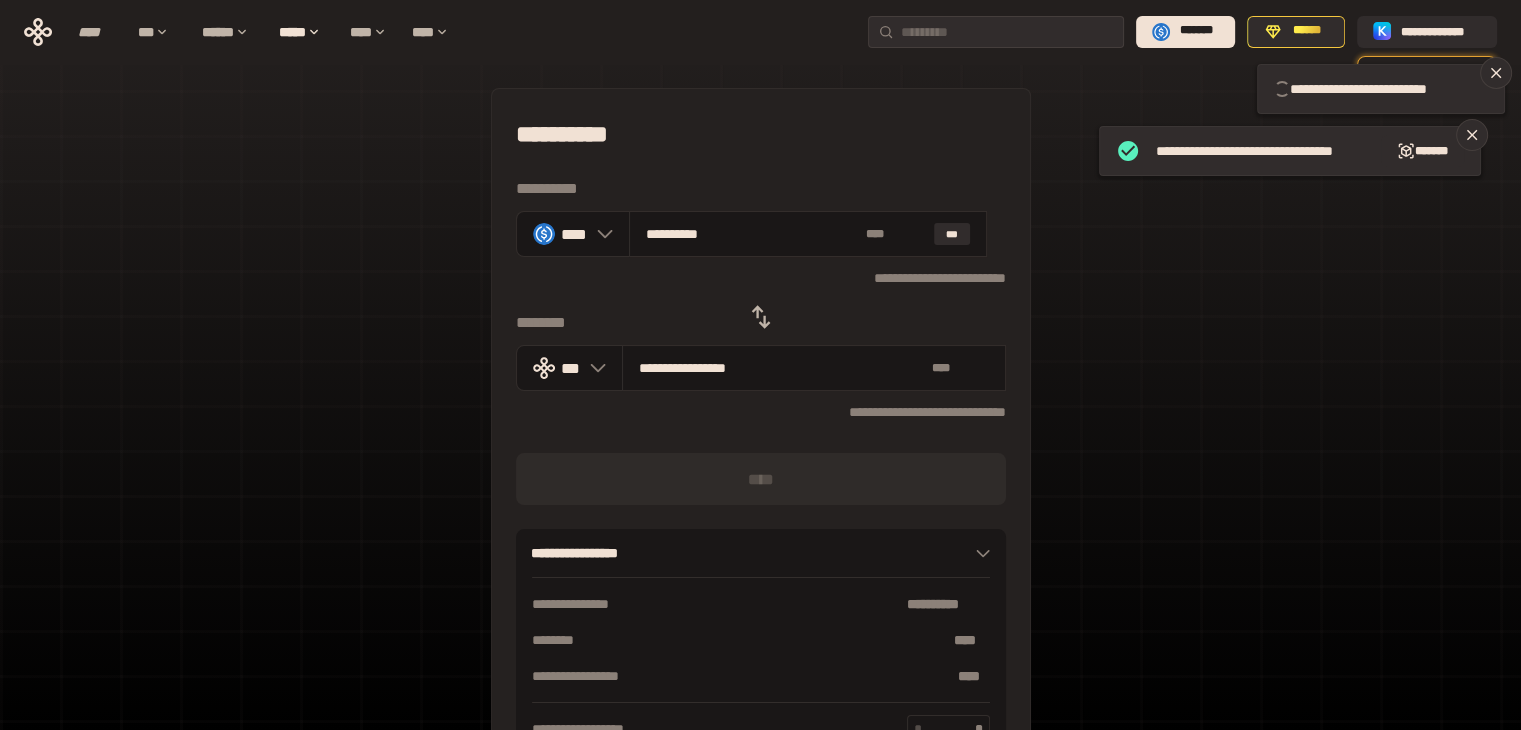 type 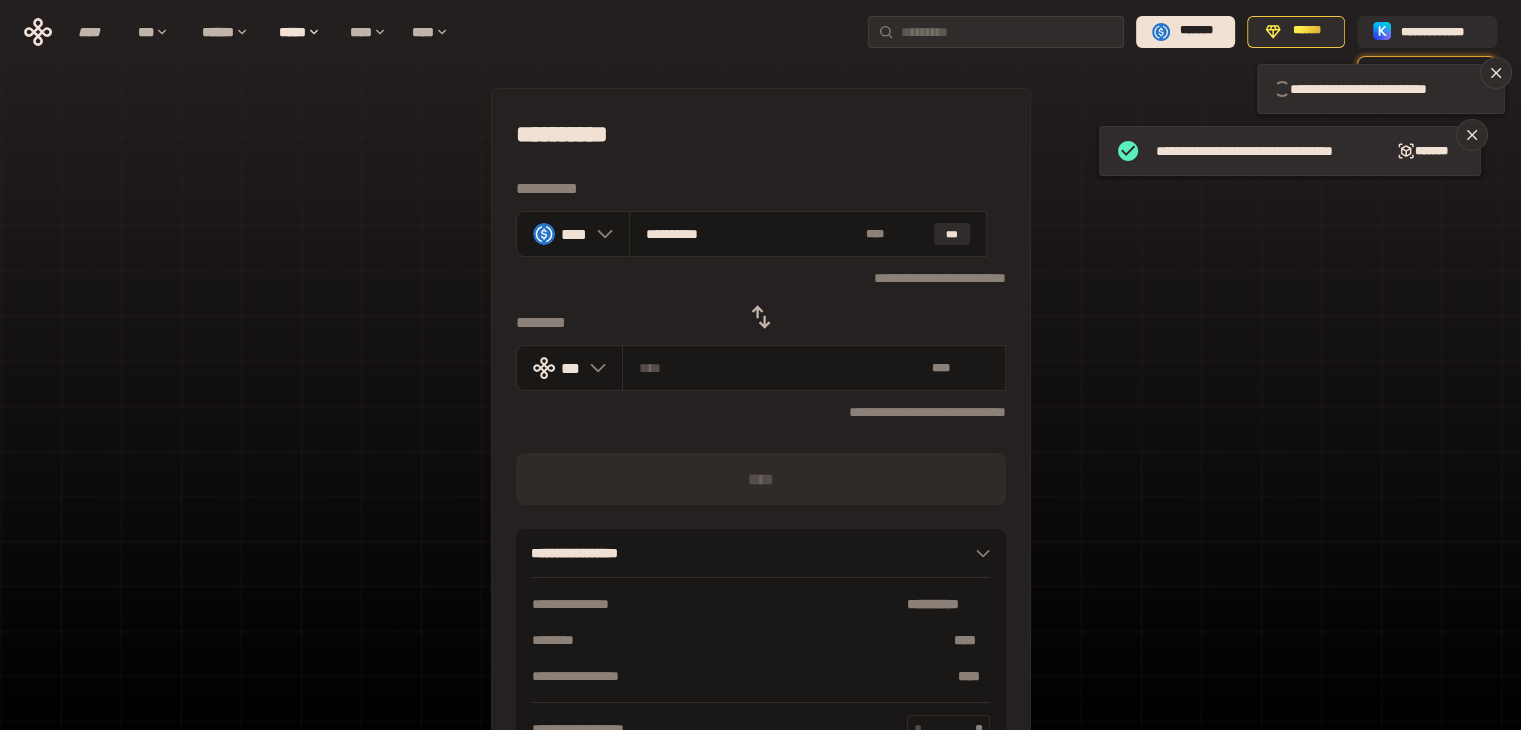 type 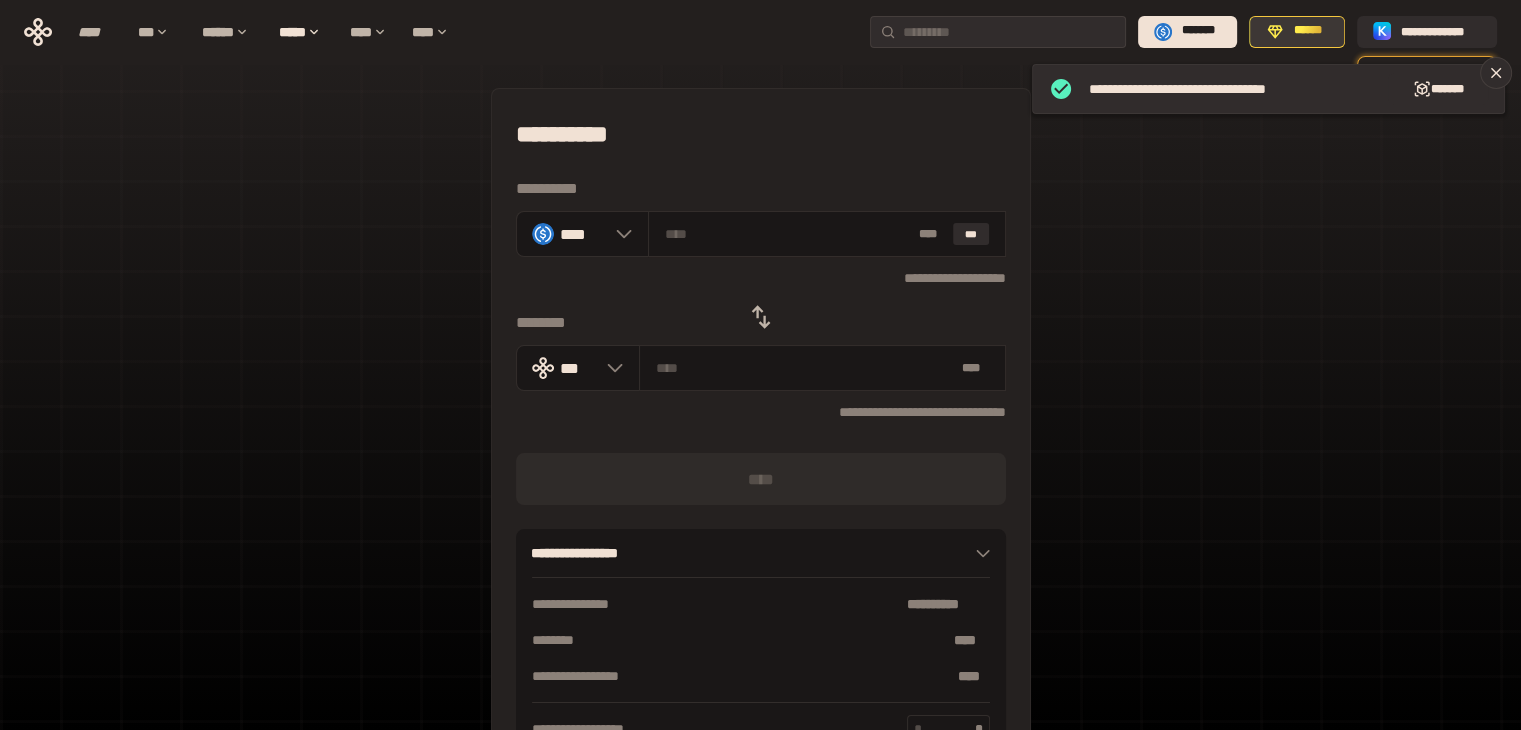 click on "******" at bounding box center [1308, 31] 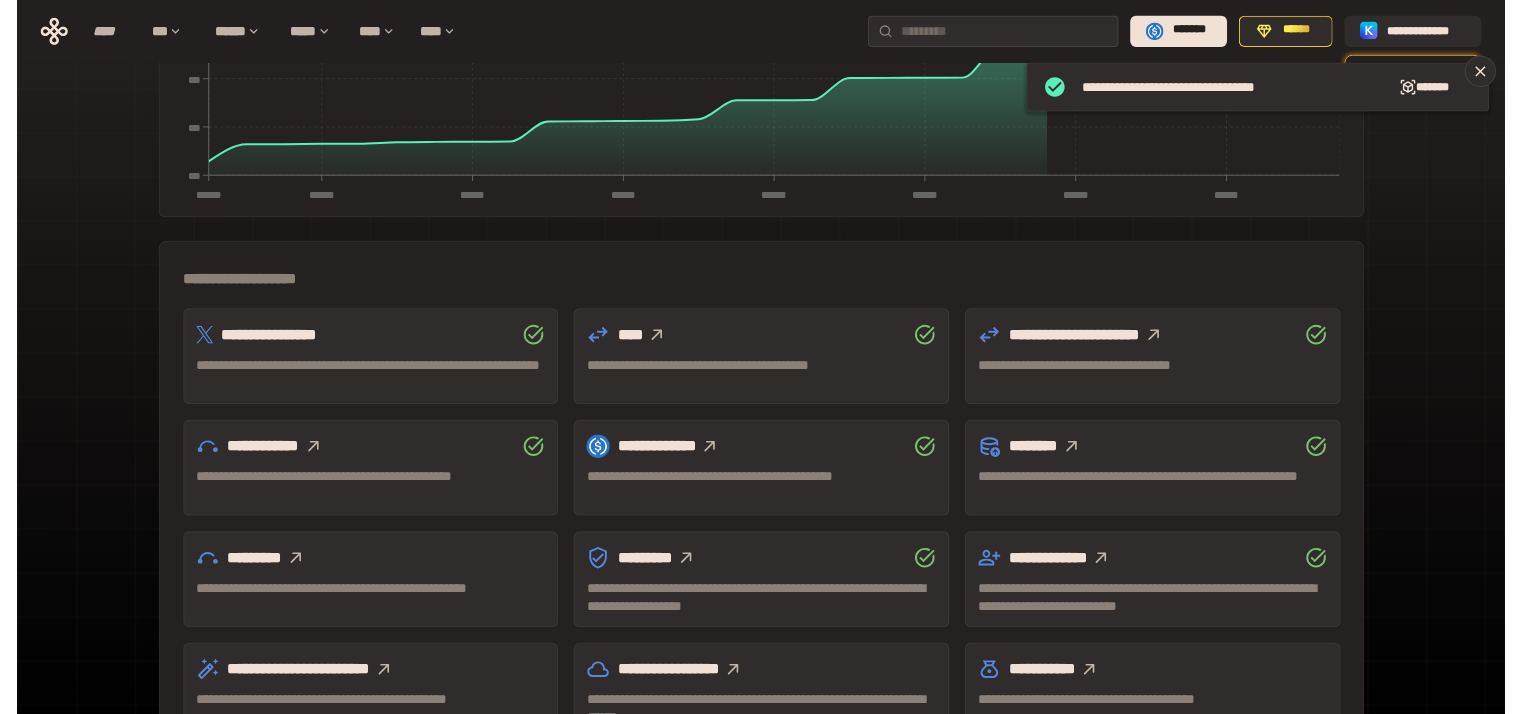 scroll, scrollTop: 555, scrollLeft: 0, axis: vertical 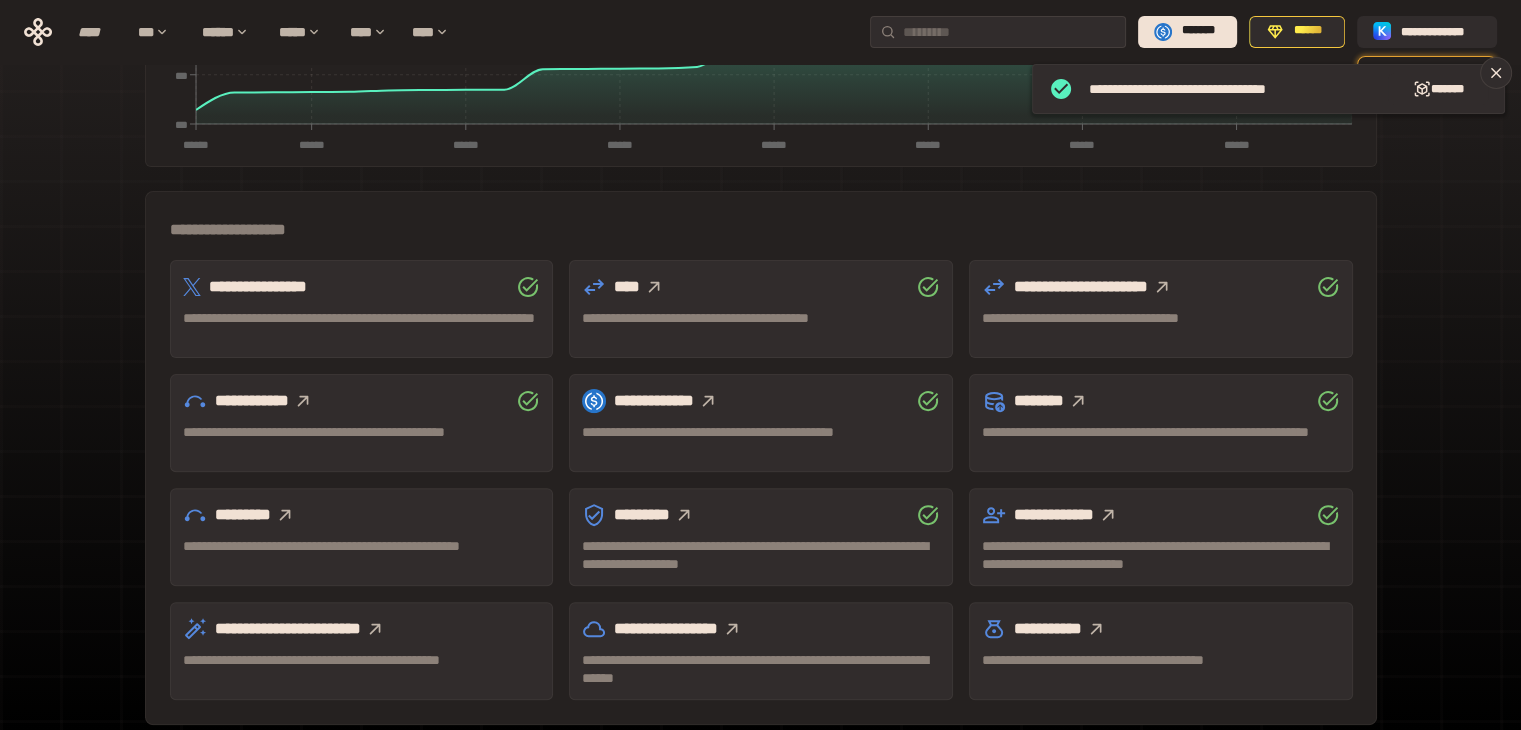 click 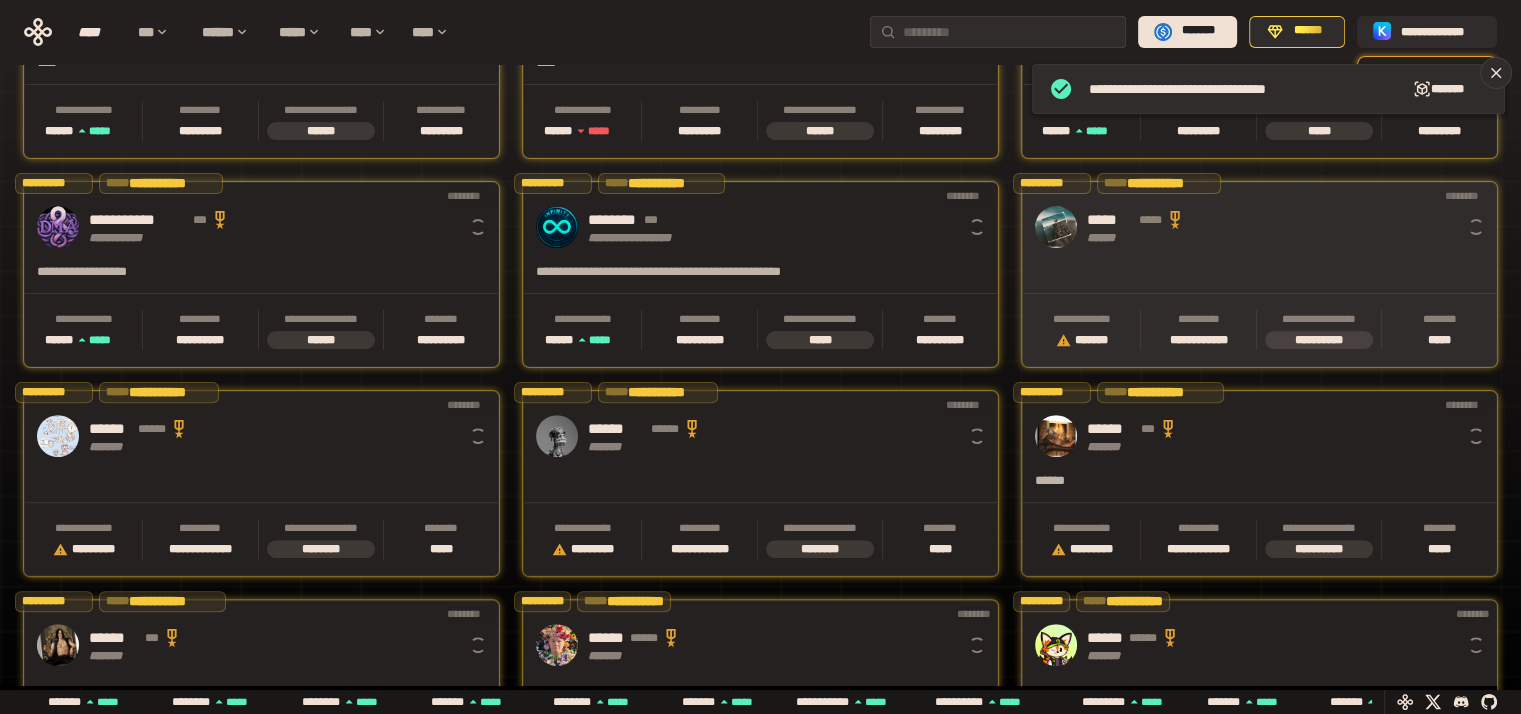 scroll, scrollTop: 0, scrollLeft: 16, axis: horizontal 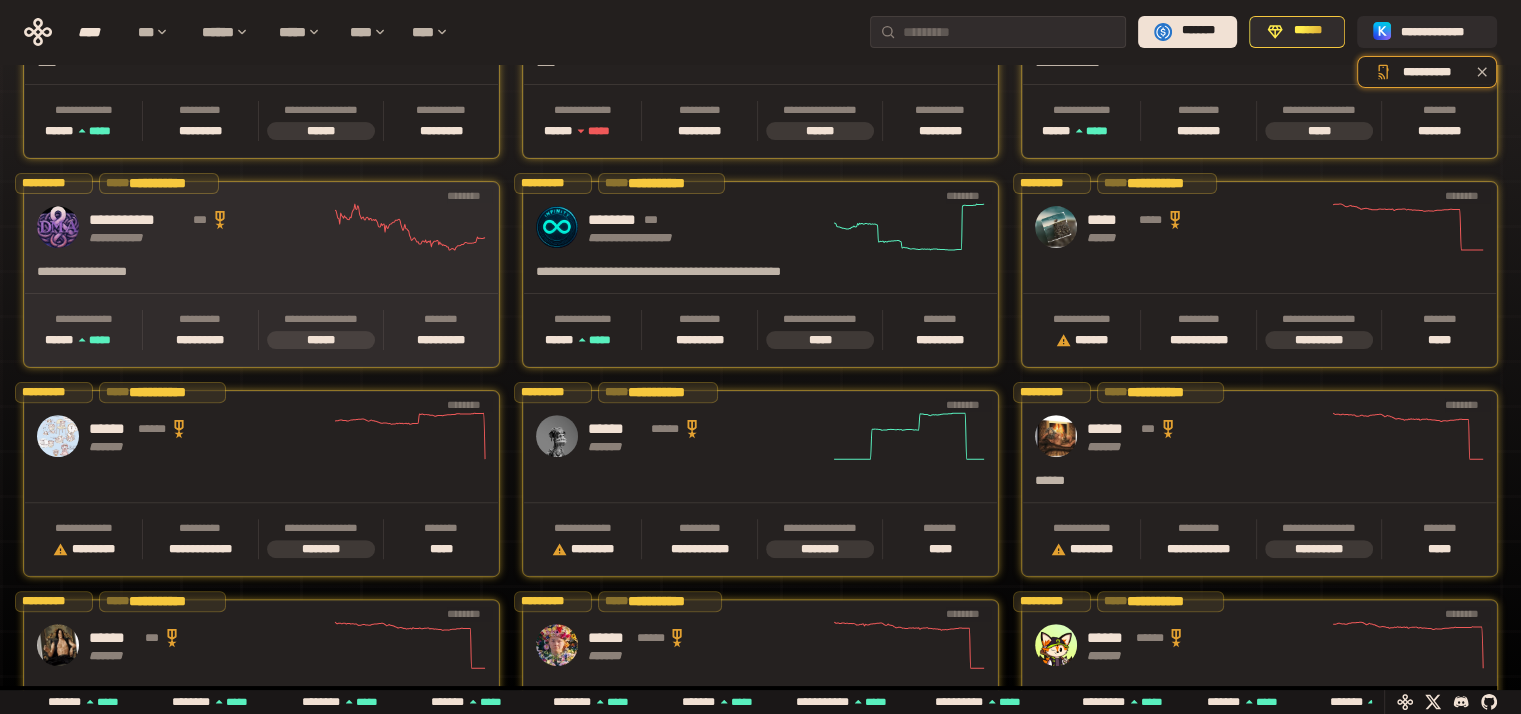 click on "**********" at bounding box center [261, 227] 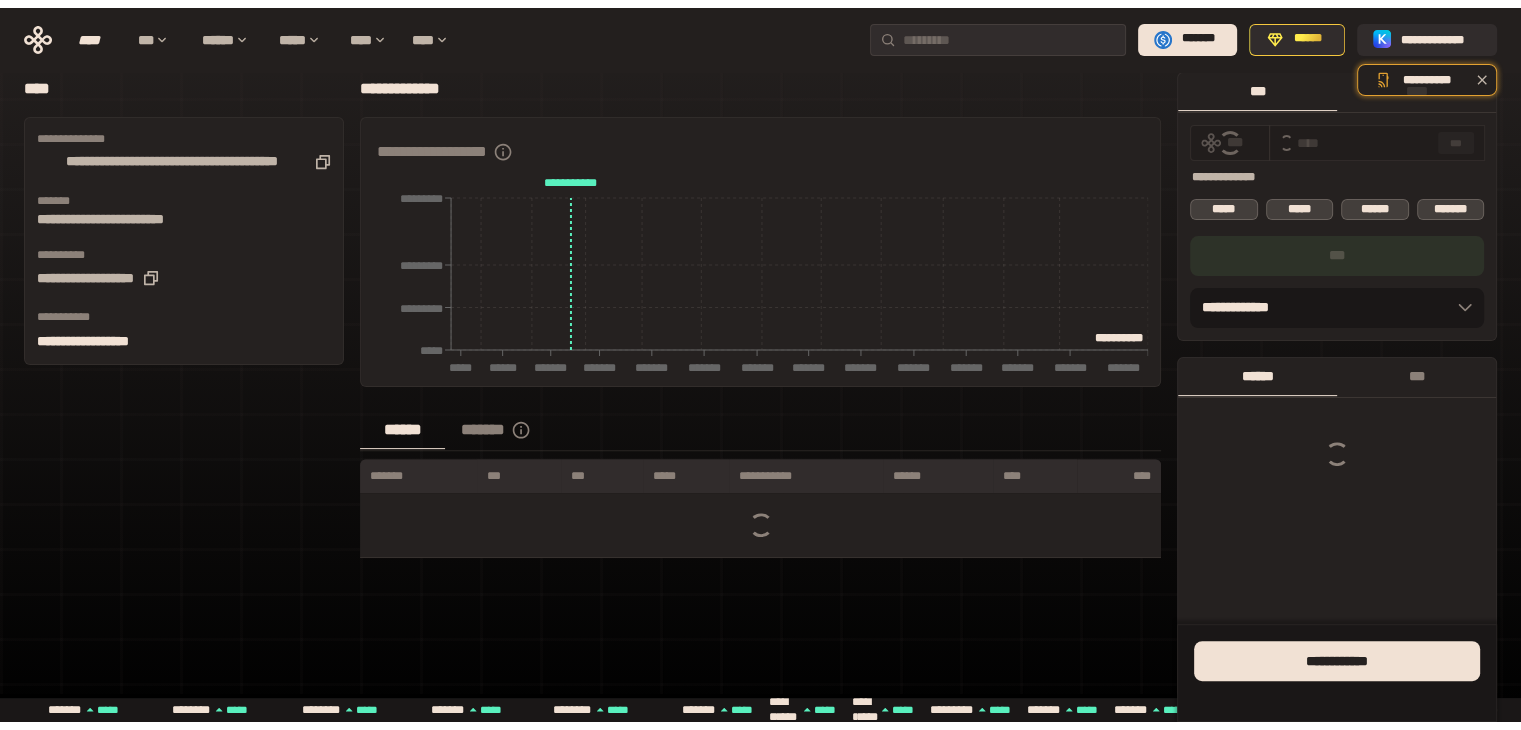 scroll, scrollTop: 0, scrollLeft: 0, axis: both 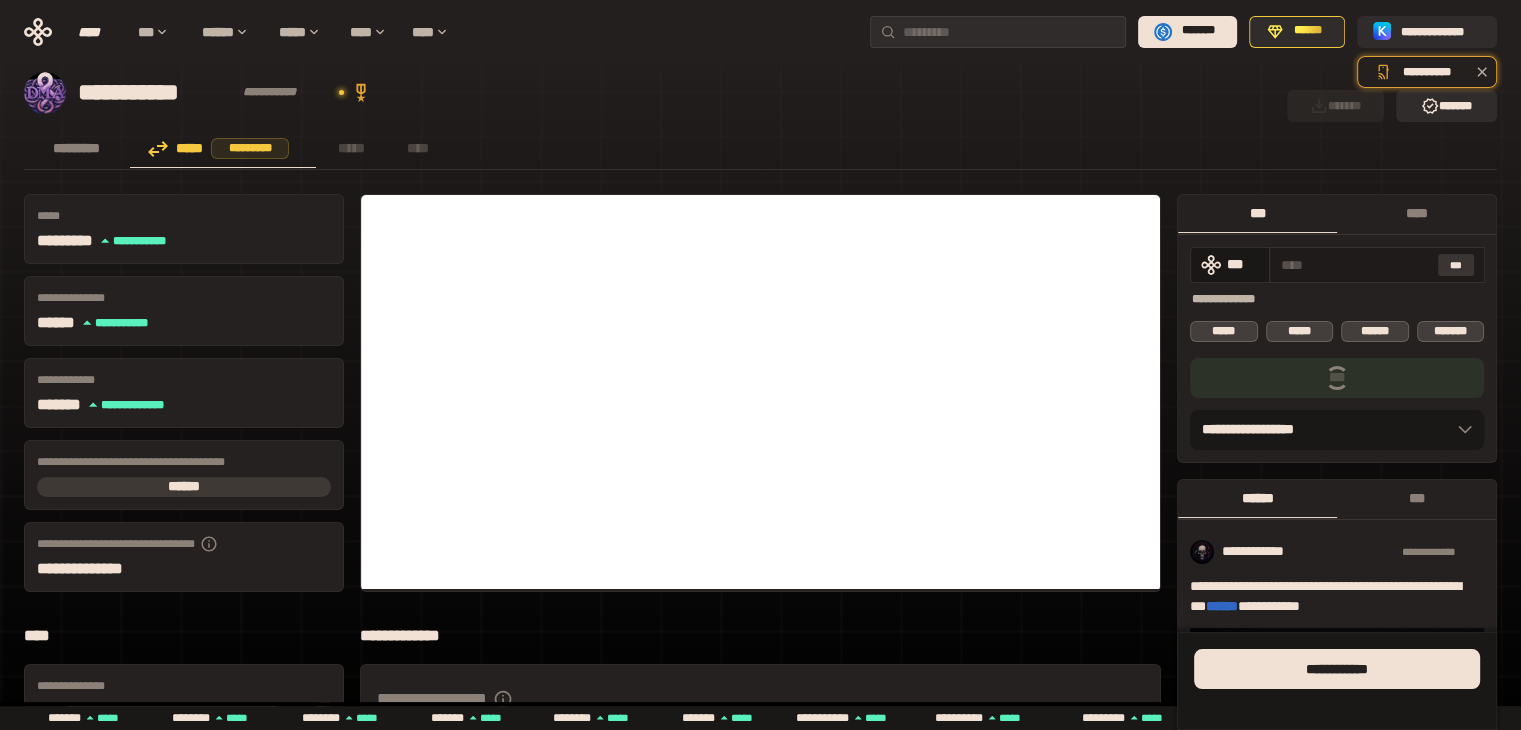 click on "***" at bounding box center (1456, 265) 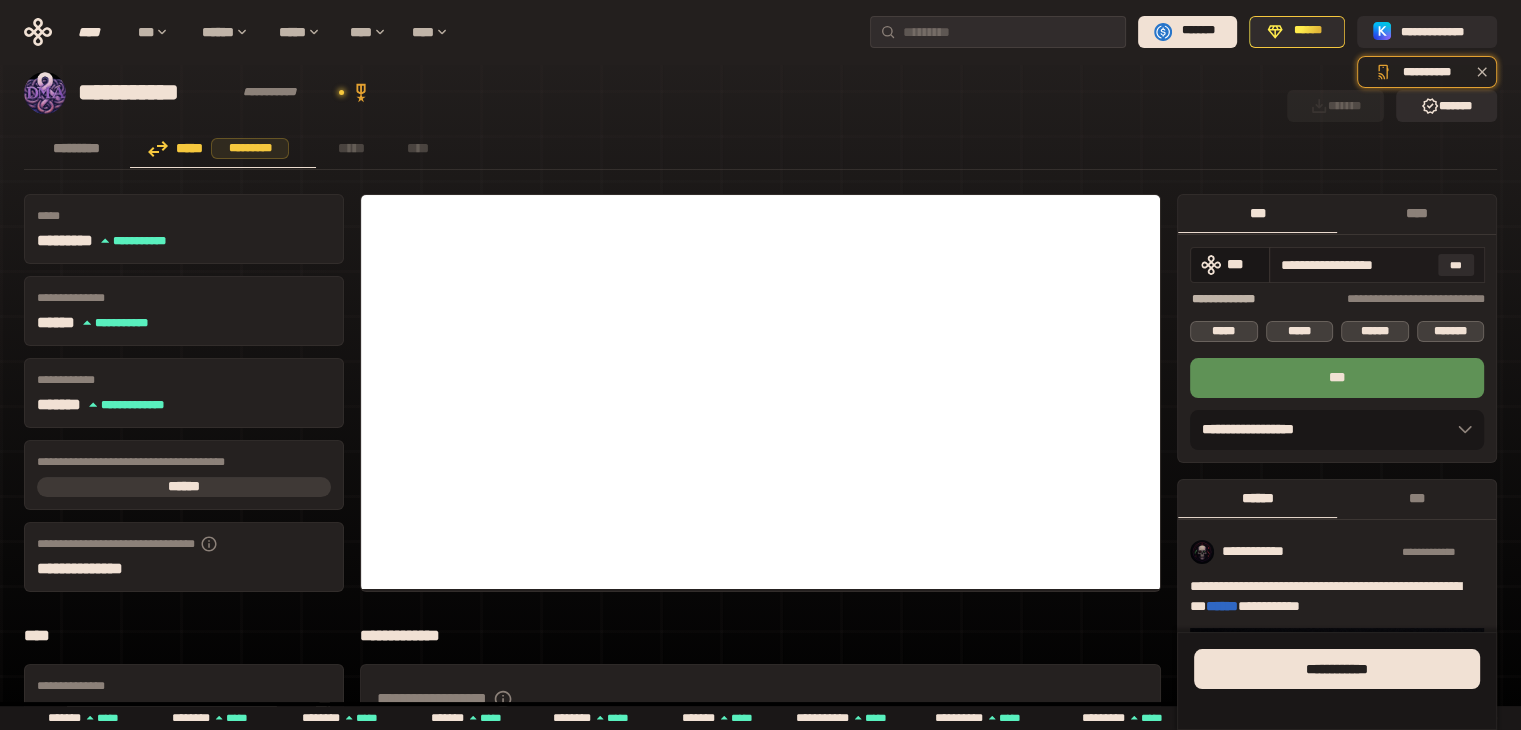 click on "***" at bounding box center (1456, 265) 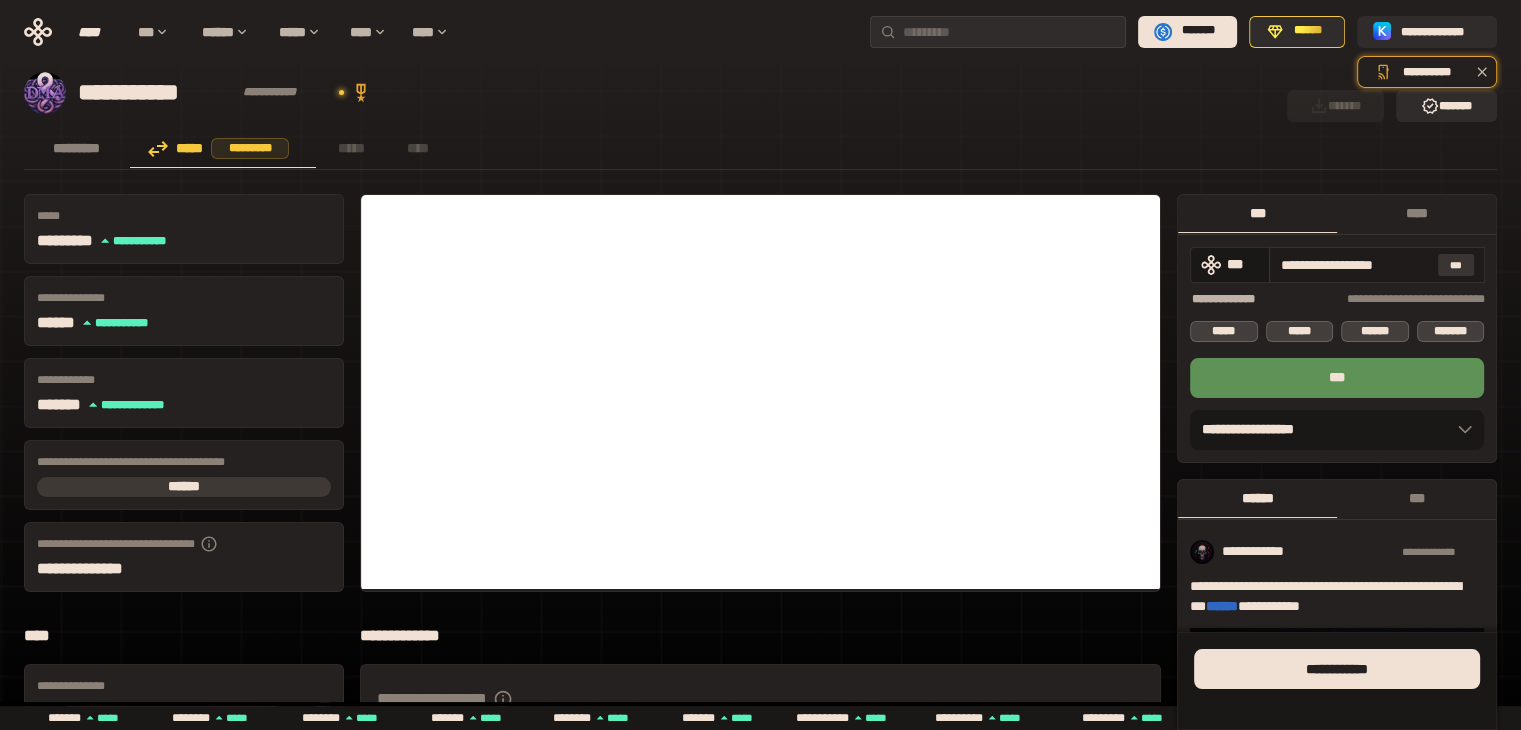 drag, startPoint x: 1399, startPoint y: 267, endPoint x: 1469, endPoint y: 265, distance: 70.028564 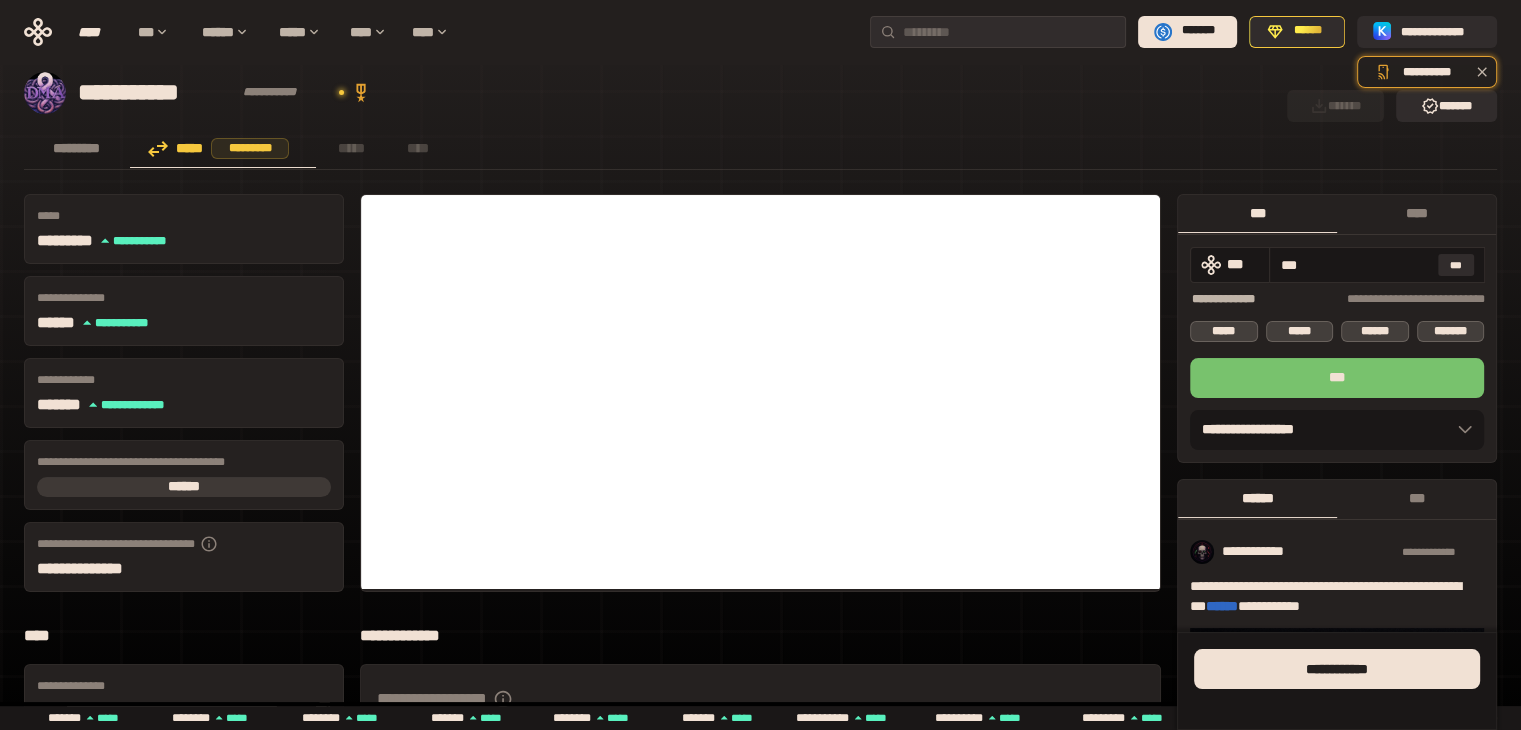 type on "***" 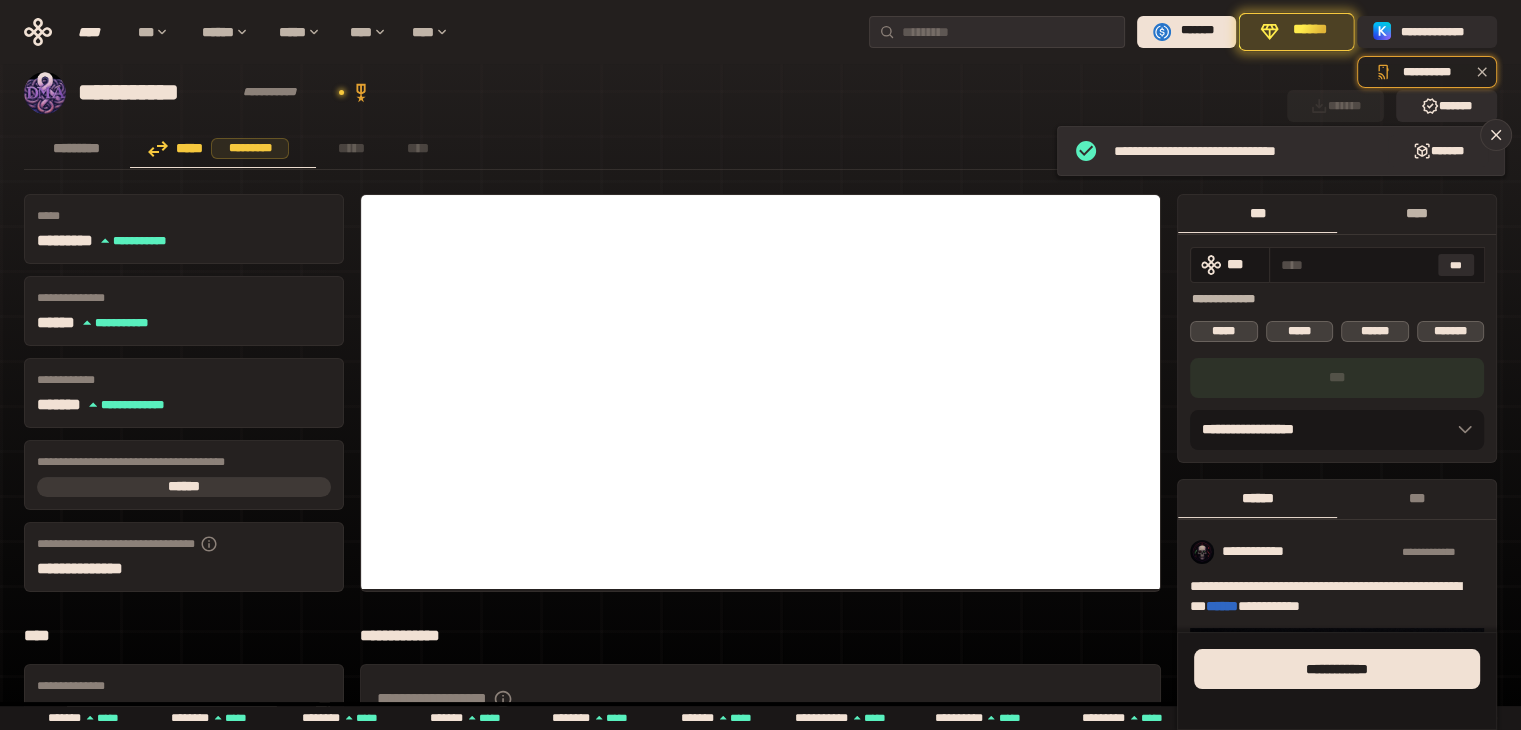 click on "****" at bounding box center (1416, 213) 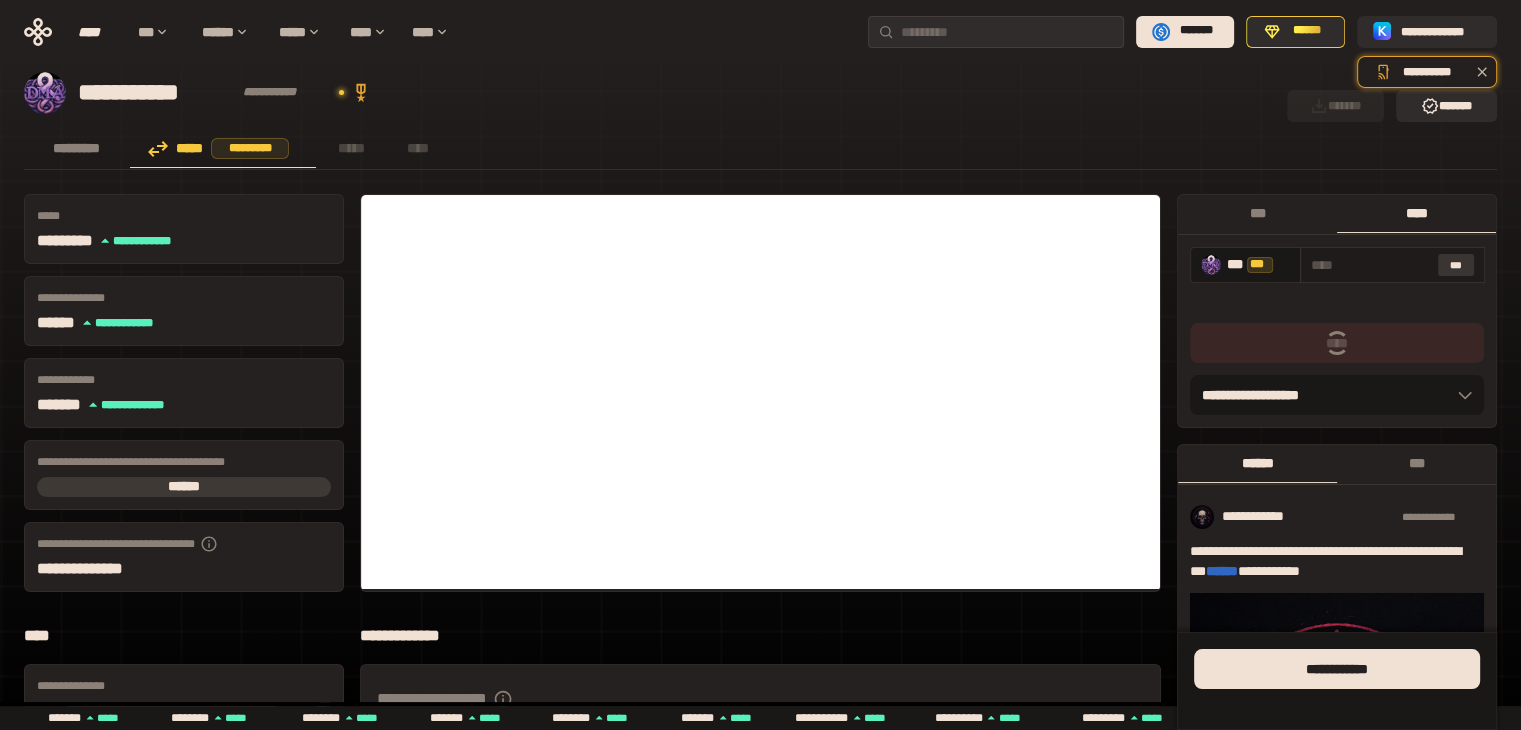 click on "***" at bounding box center (1456, 265) 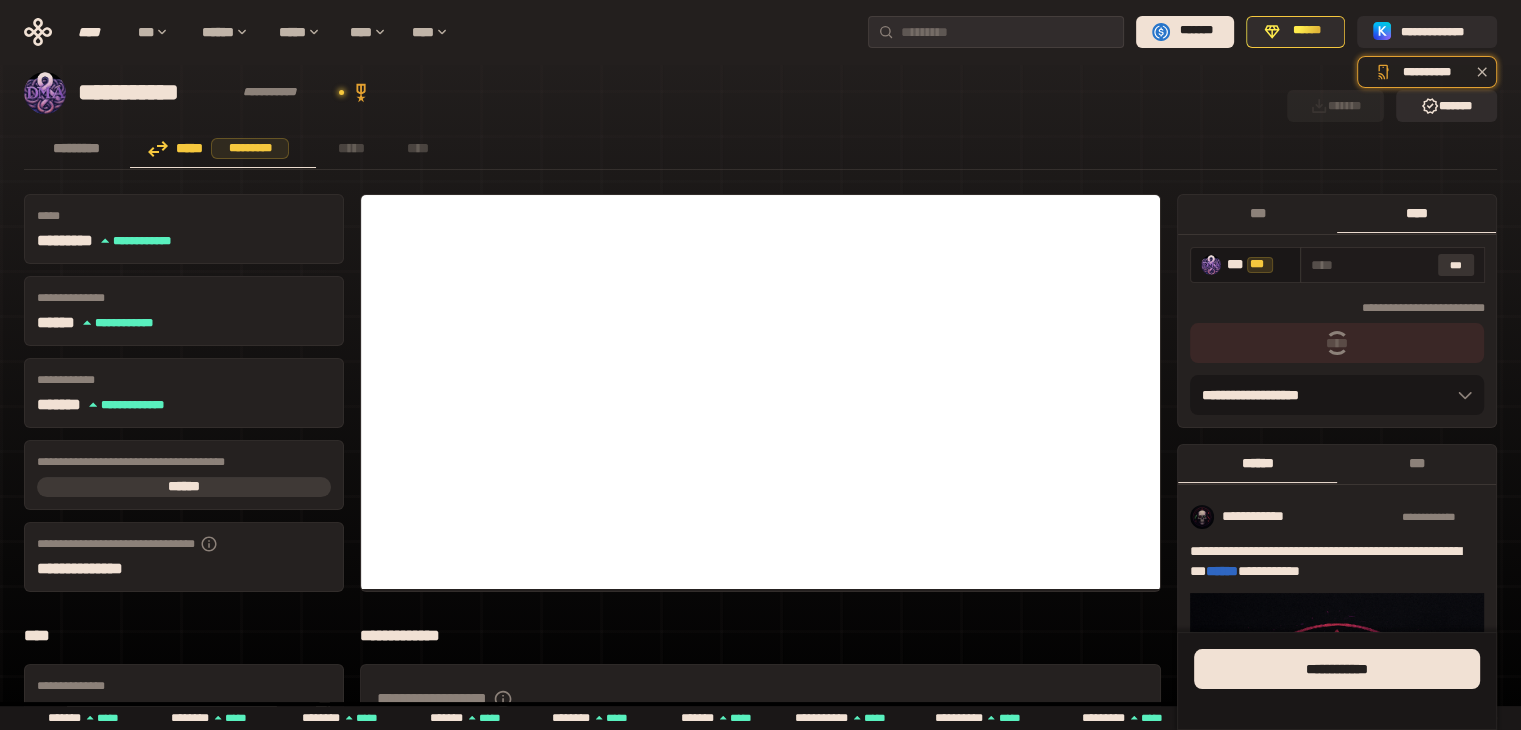 type on "**********" 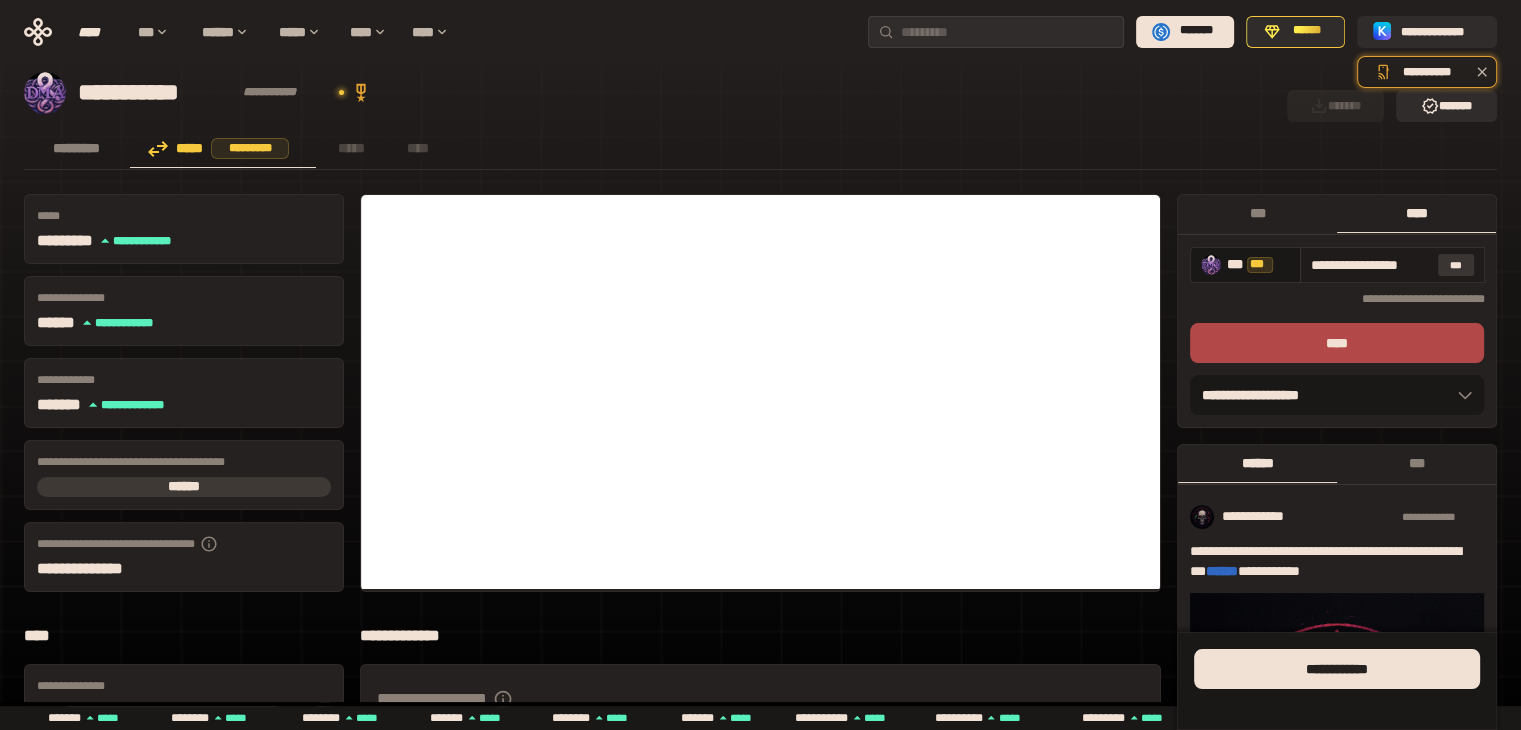 click on "***" at bounding box center (1456, 265) 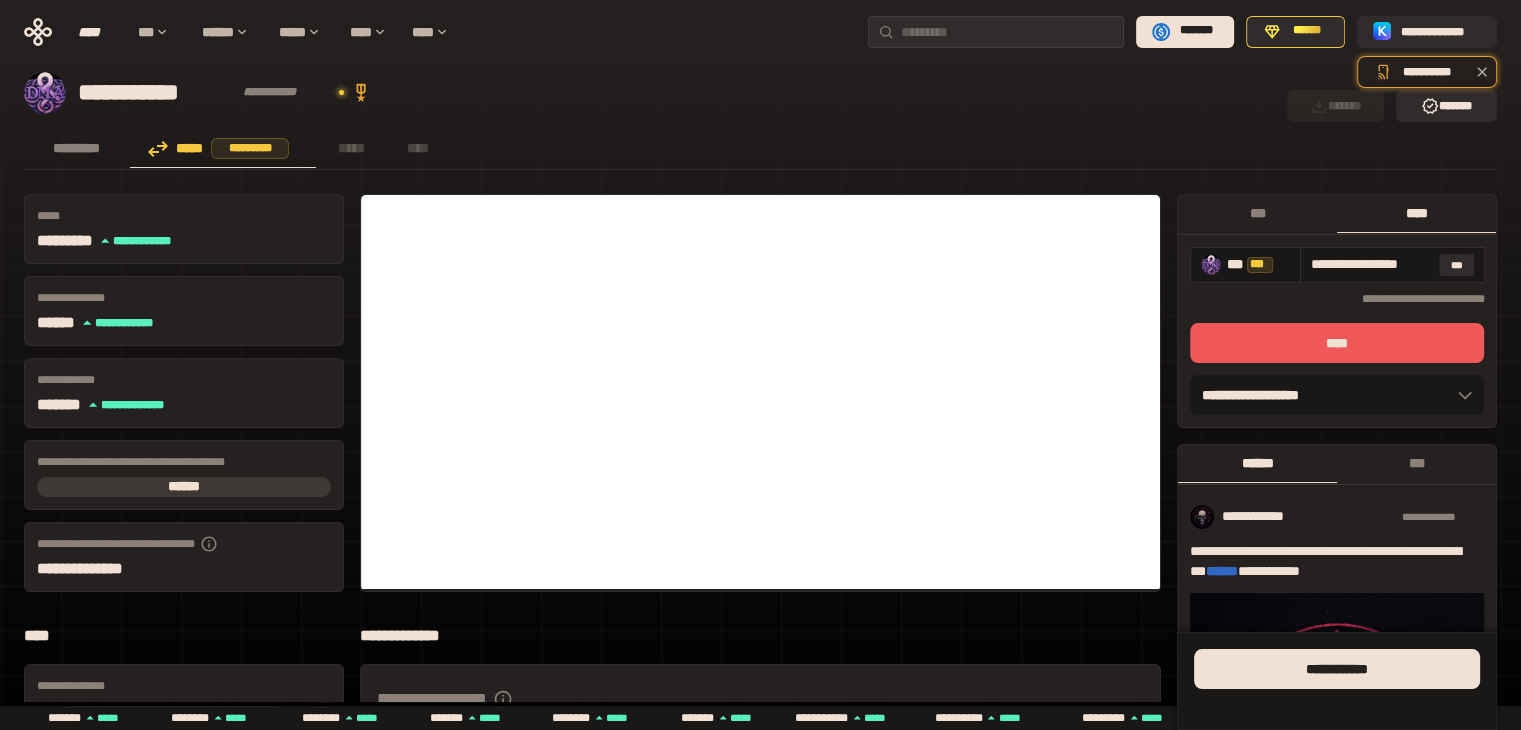 click on "****" at bounding box center (1337, 343) 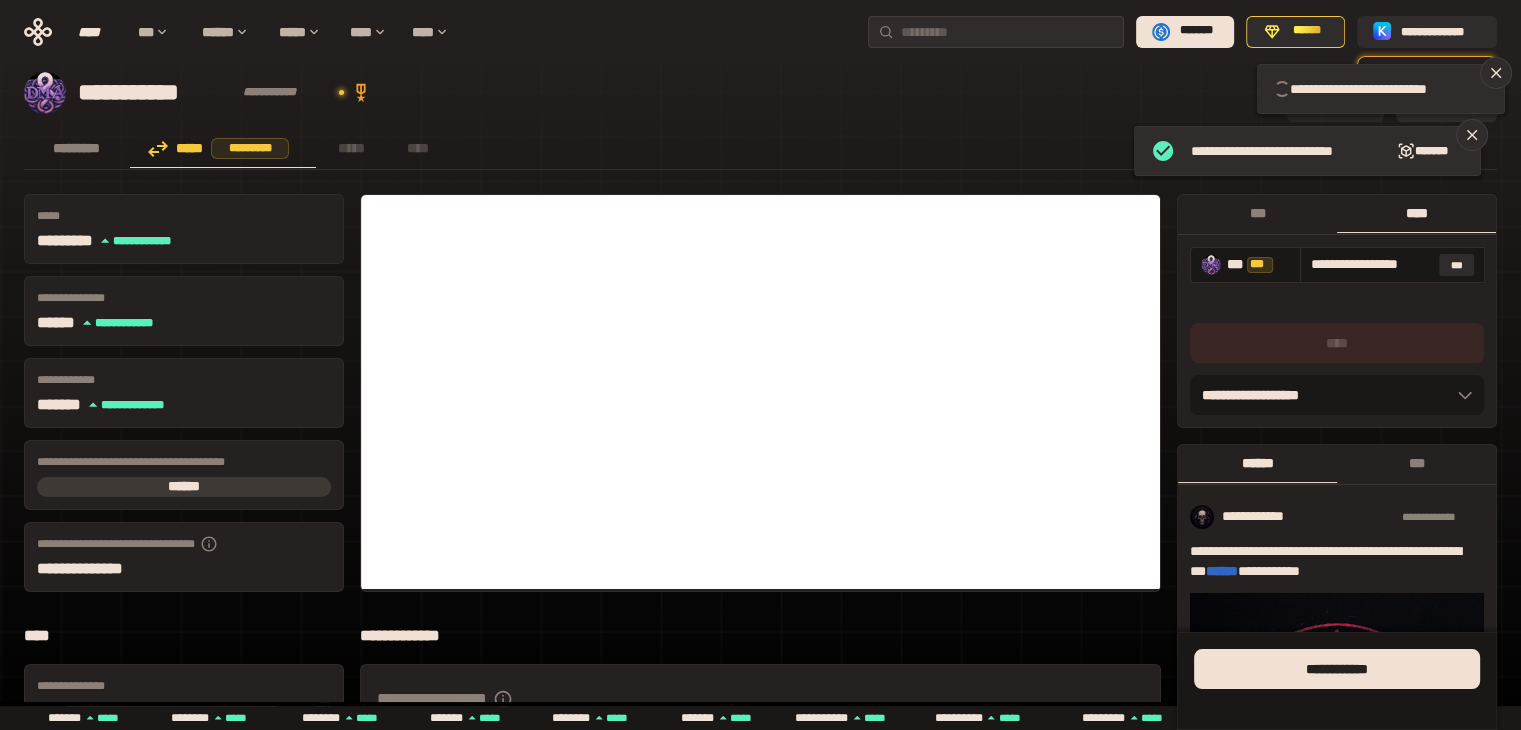 type 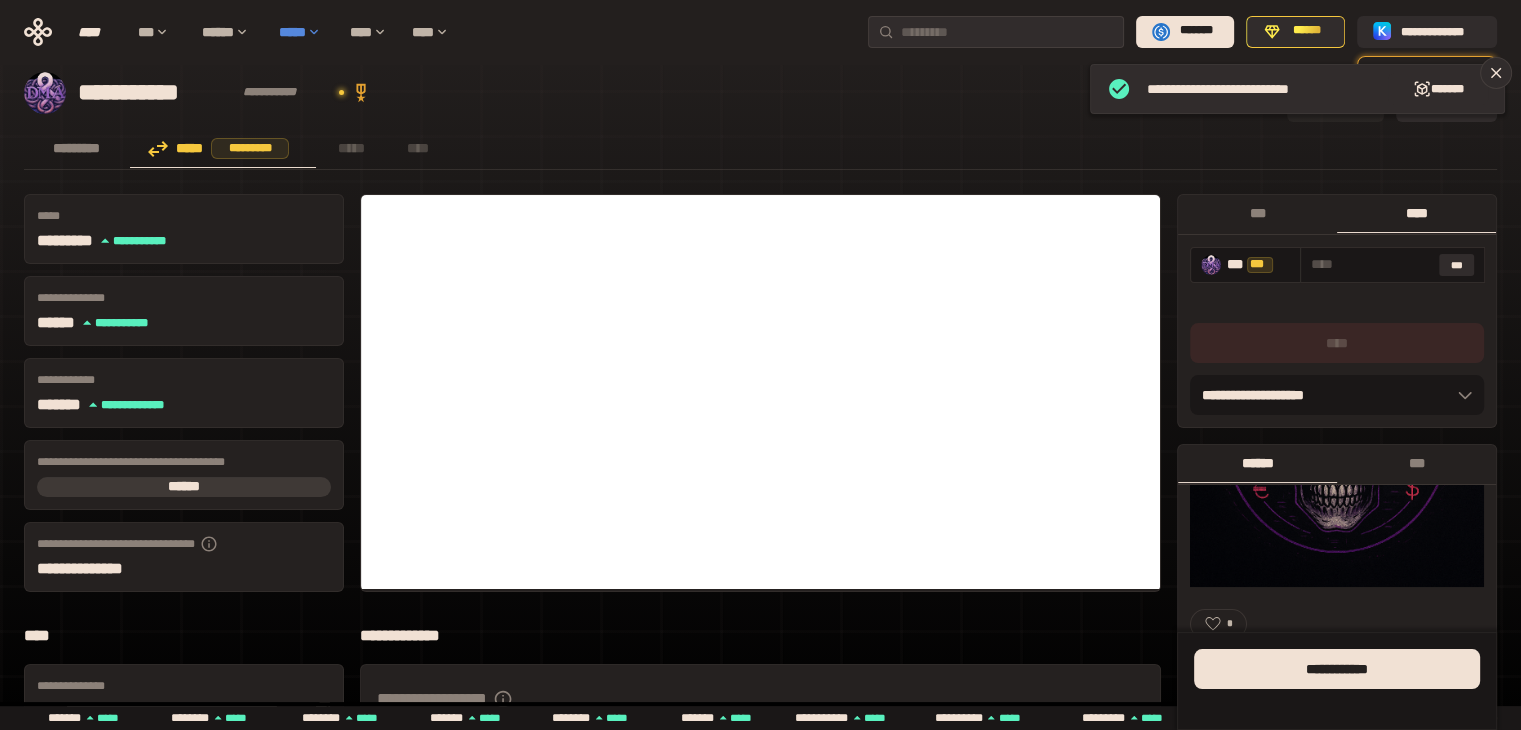 scroll, scrollTop: 0, scrollLeft: 0, axis: both 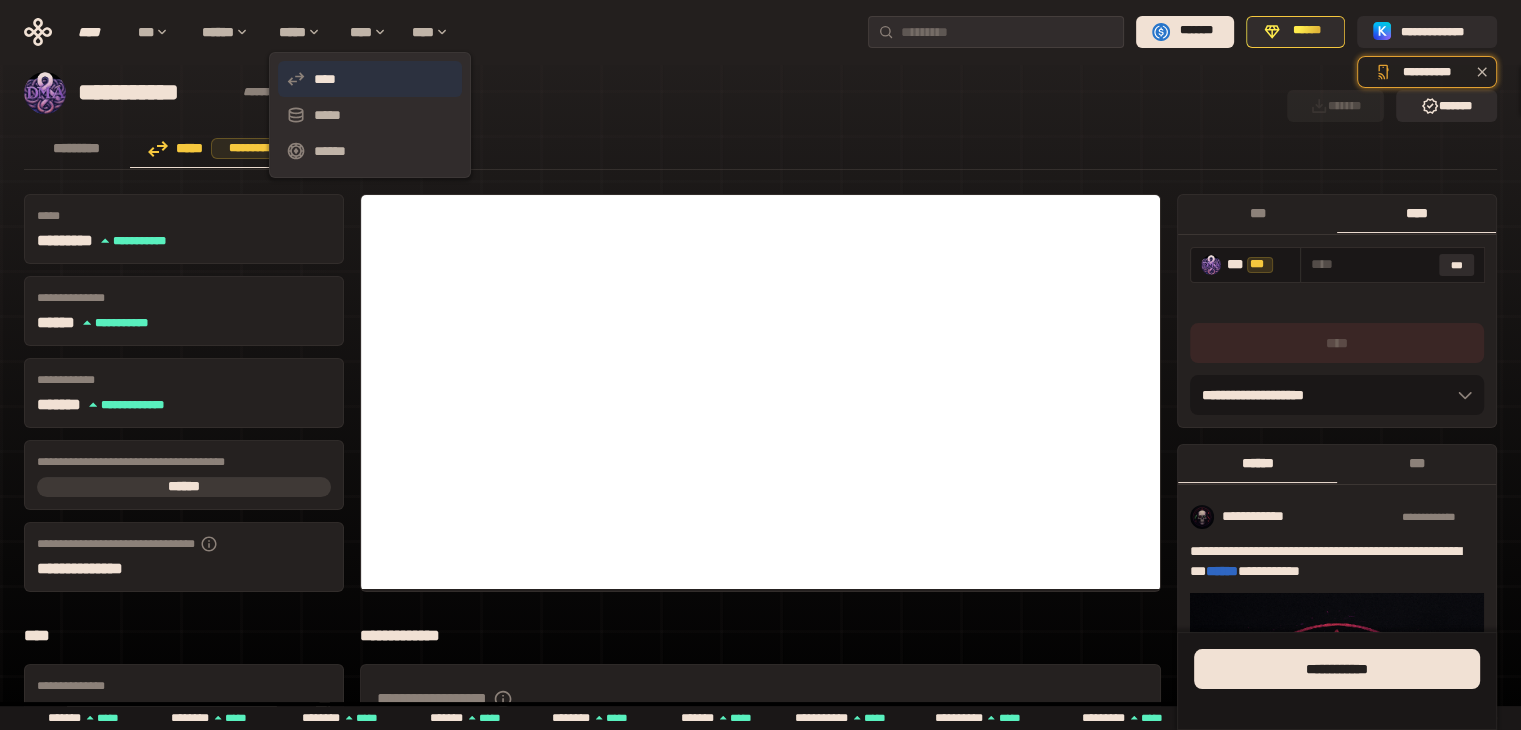 click on "****" at bounding box center (370, 79) 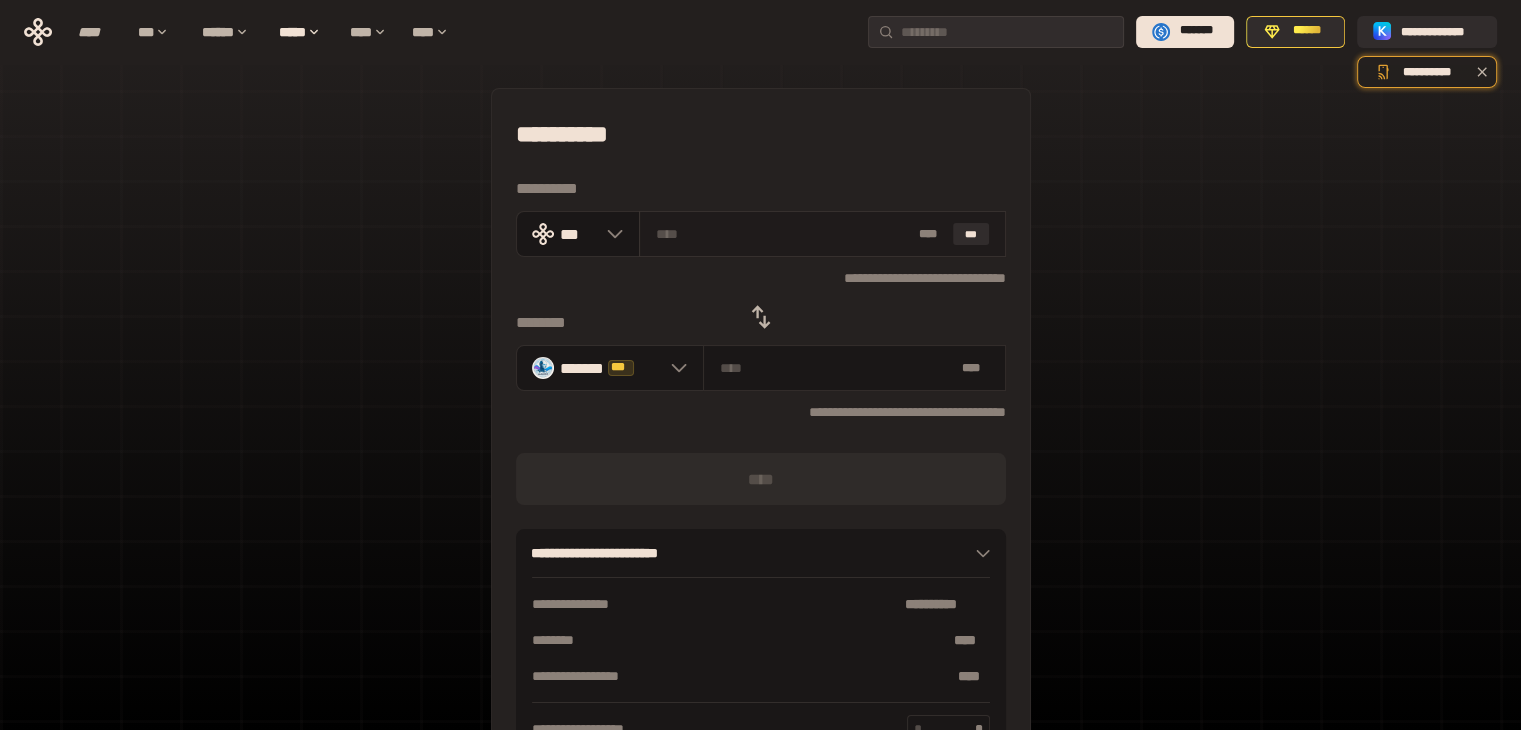 click at bounding box center [783, 234] 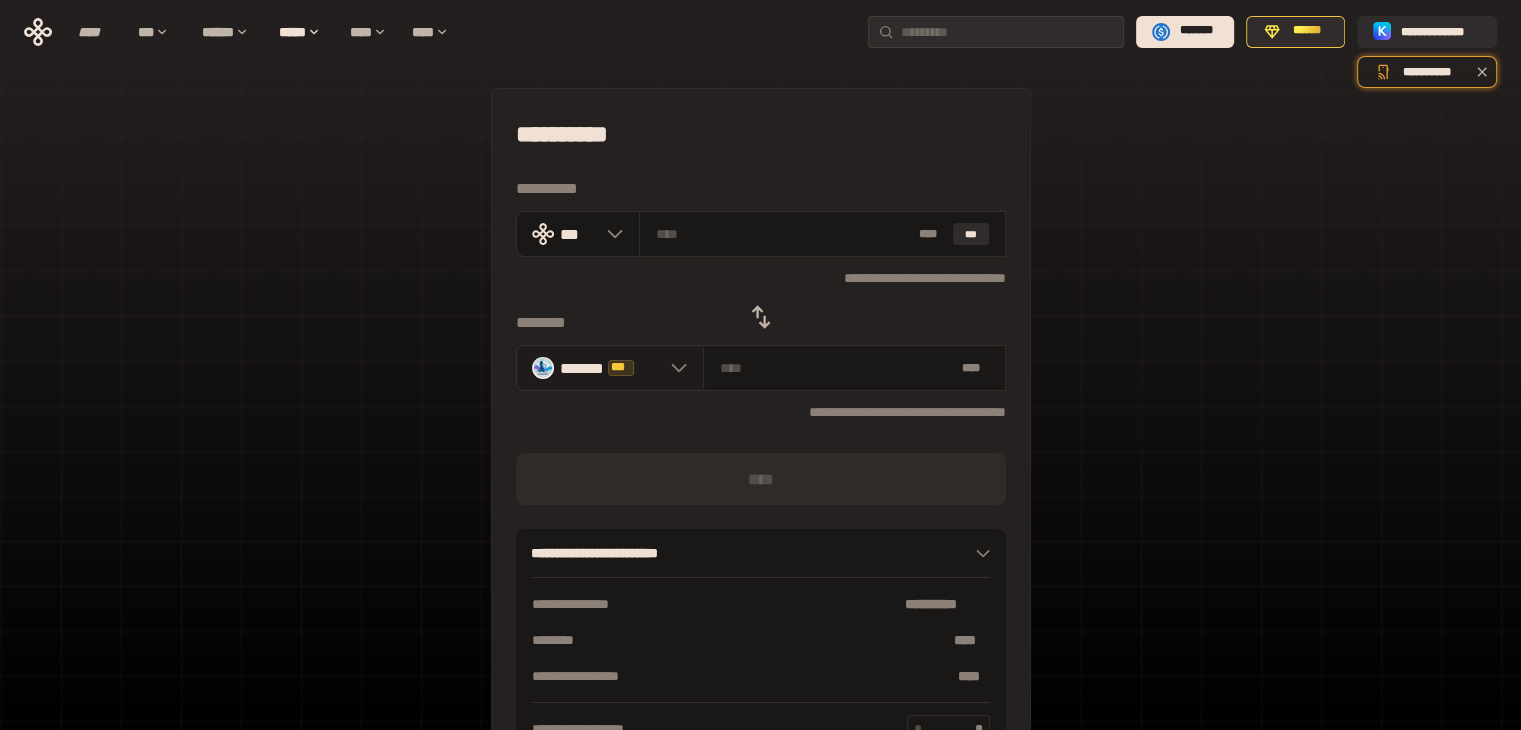 click 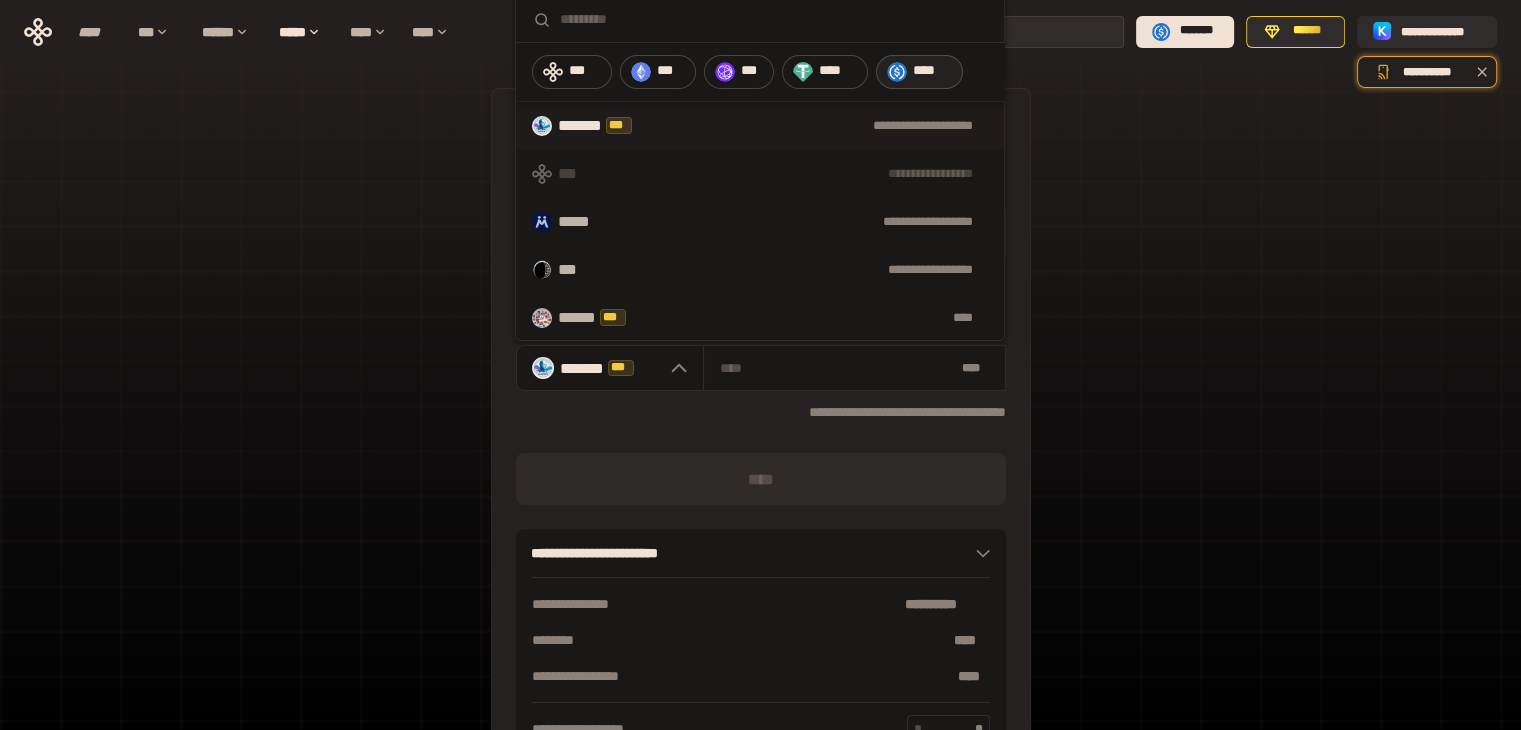 click on "****" at bounding box center [933, 71] 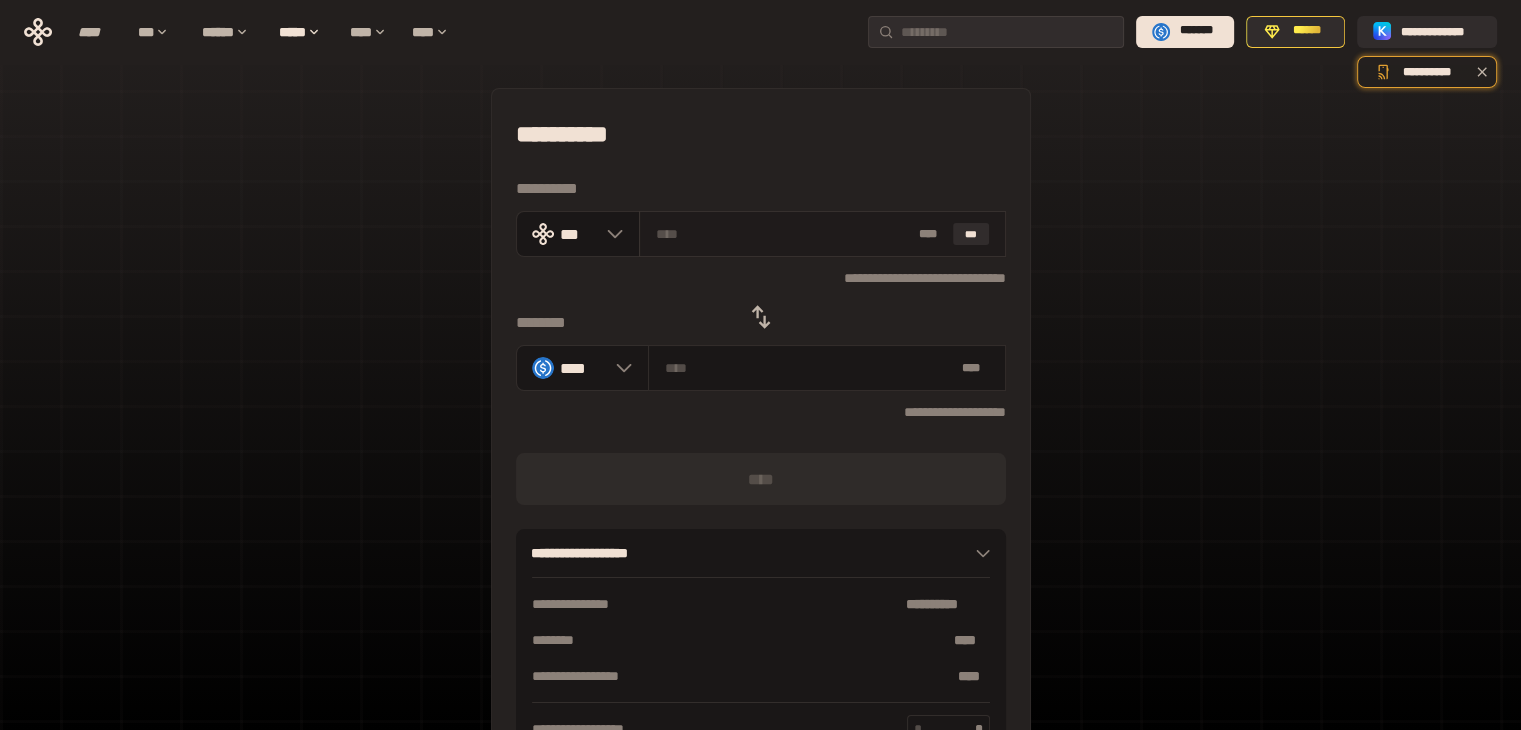 click at bounding box center [783, 234] 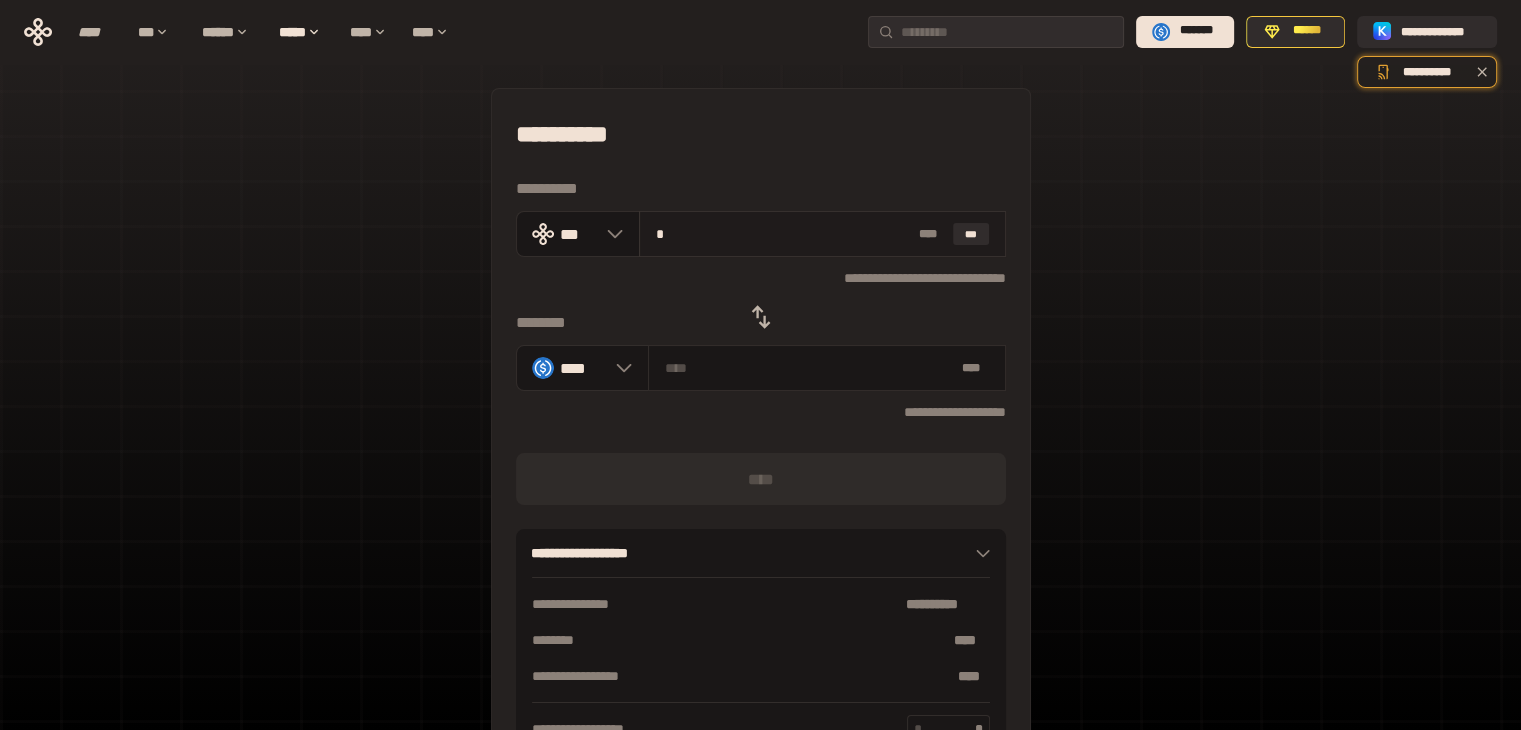 type on "********" 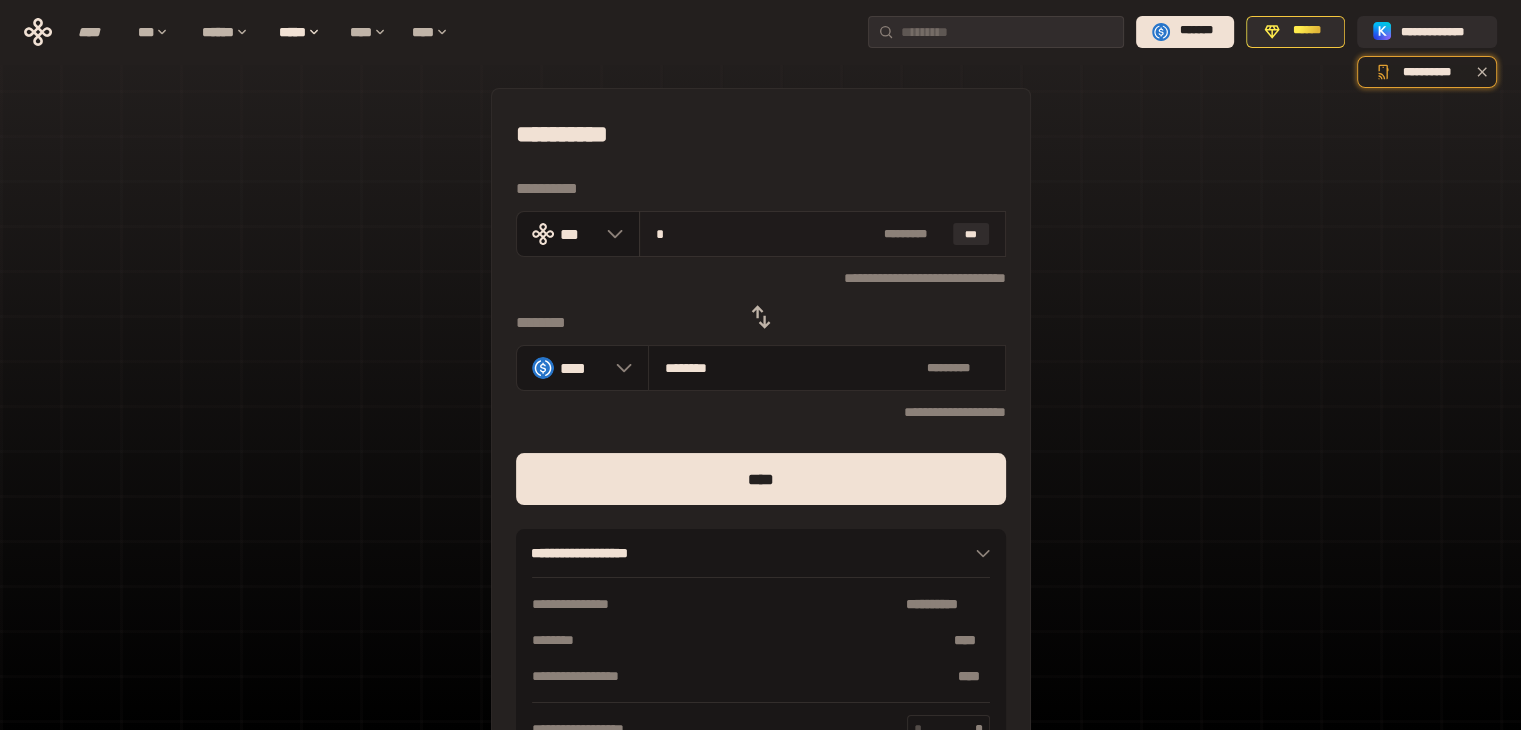 type on "**" 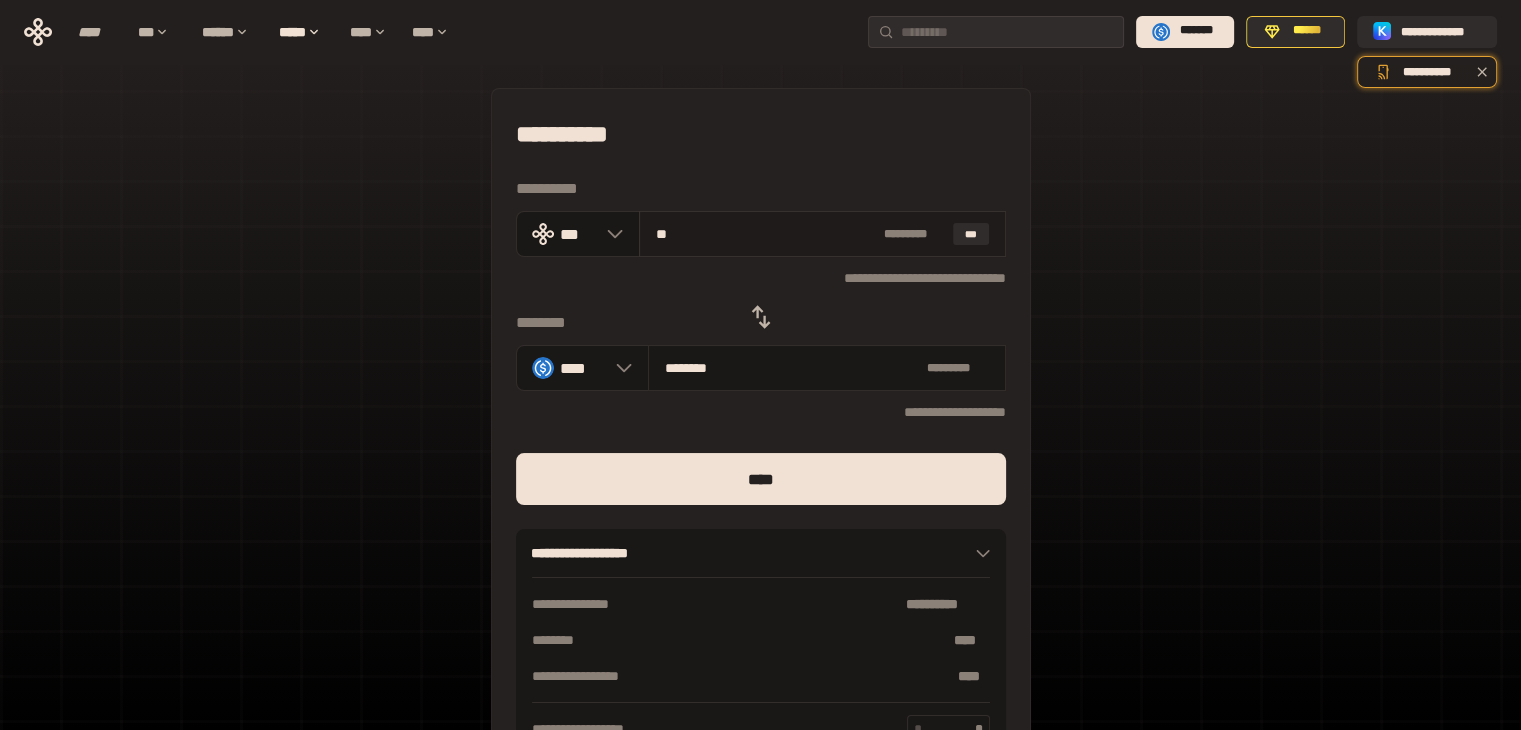 type on "*********" 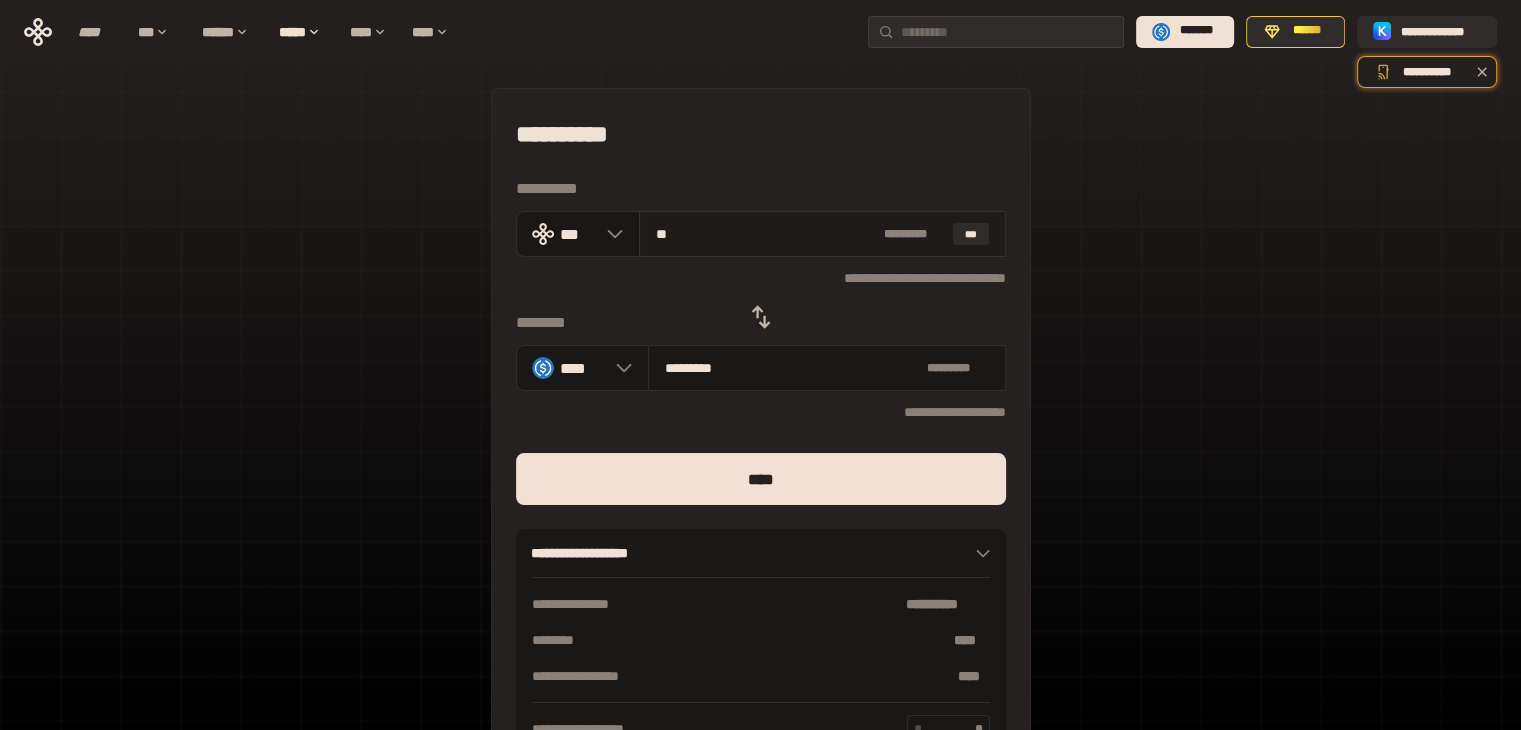 type on "***" 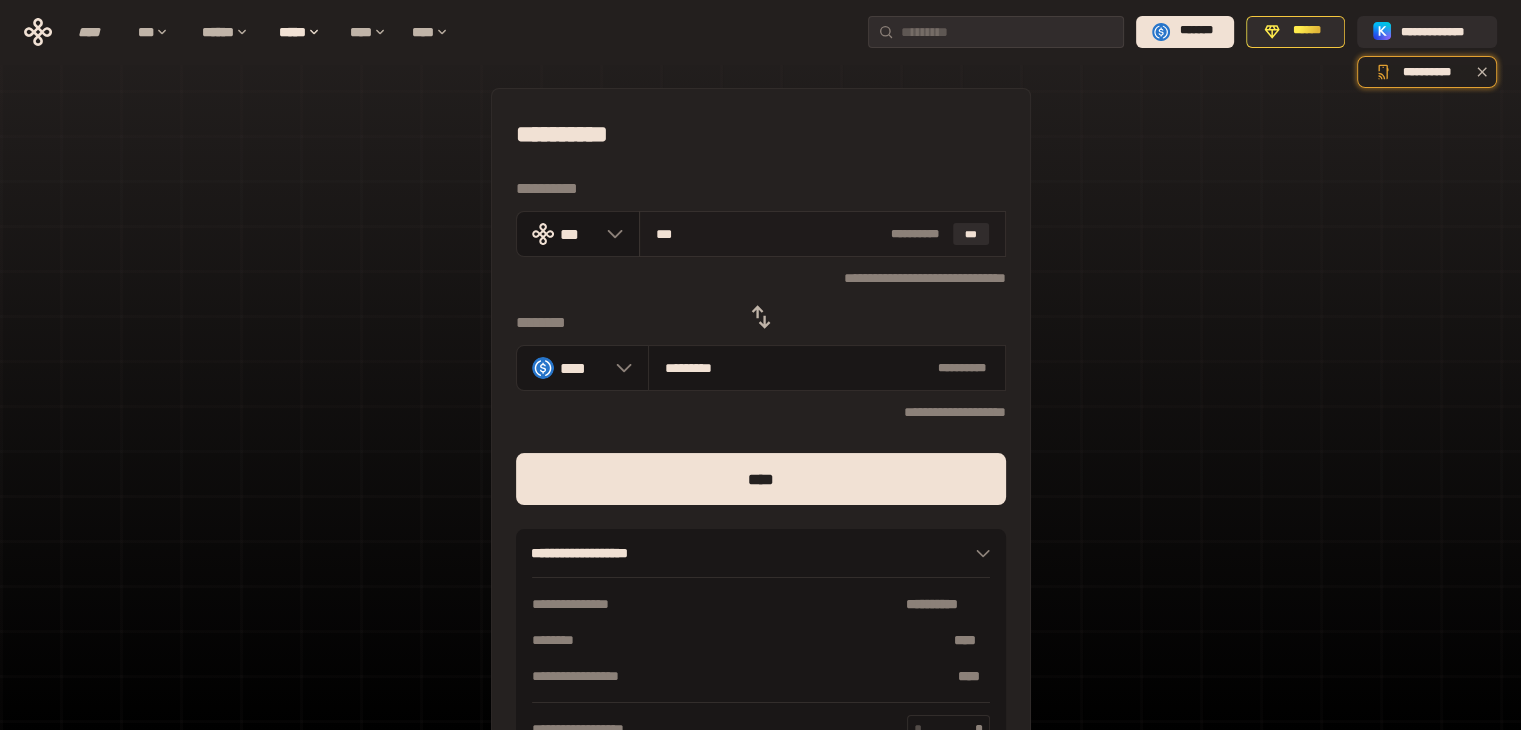 type on "**********" 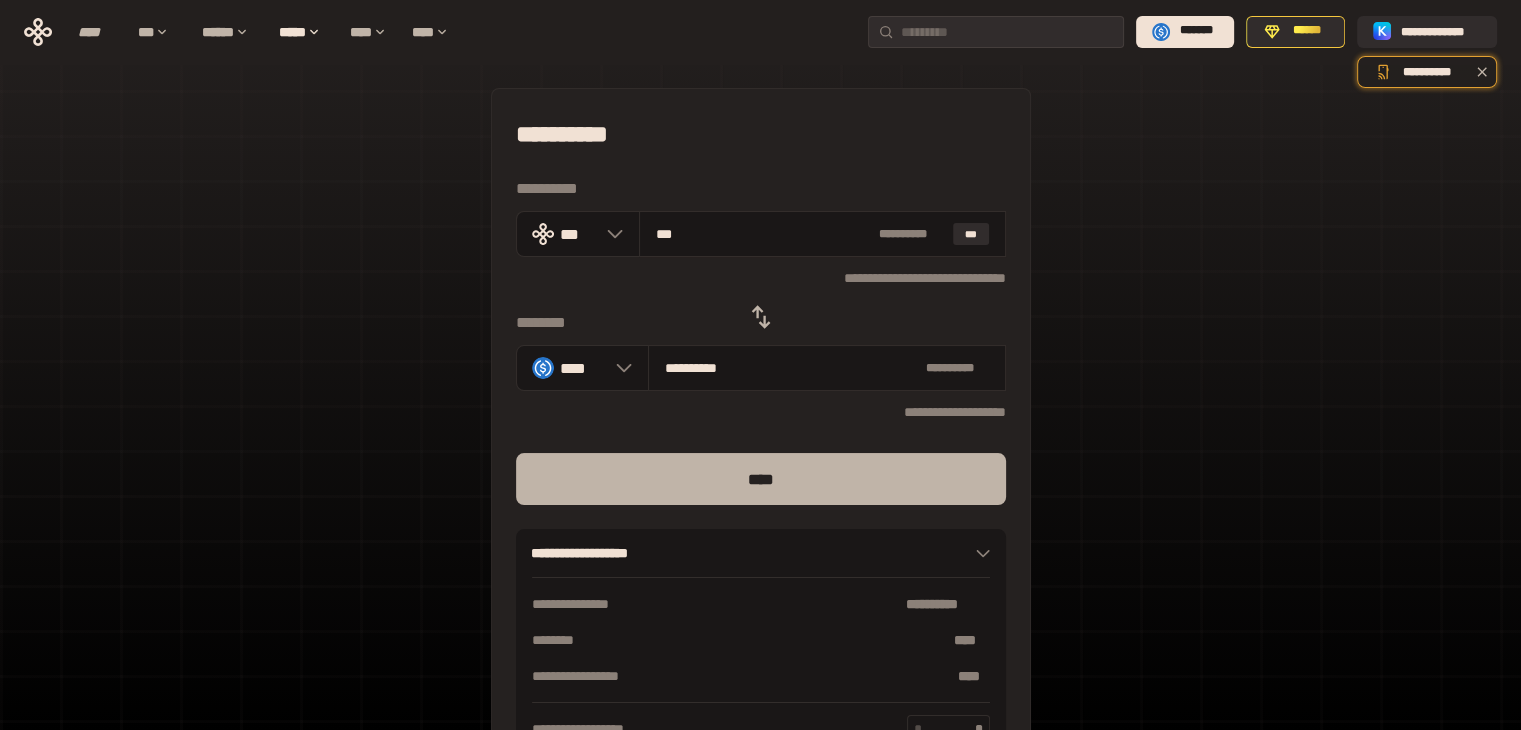 type on "***" 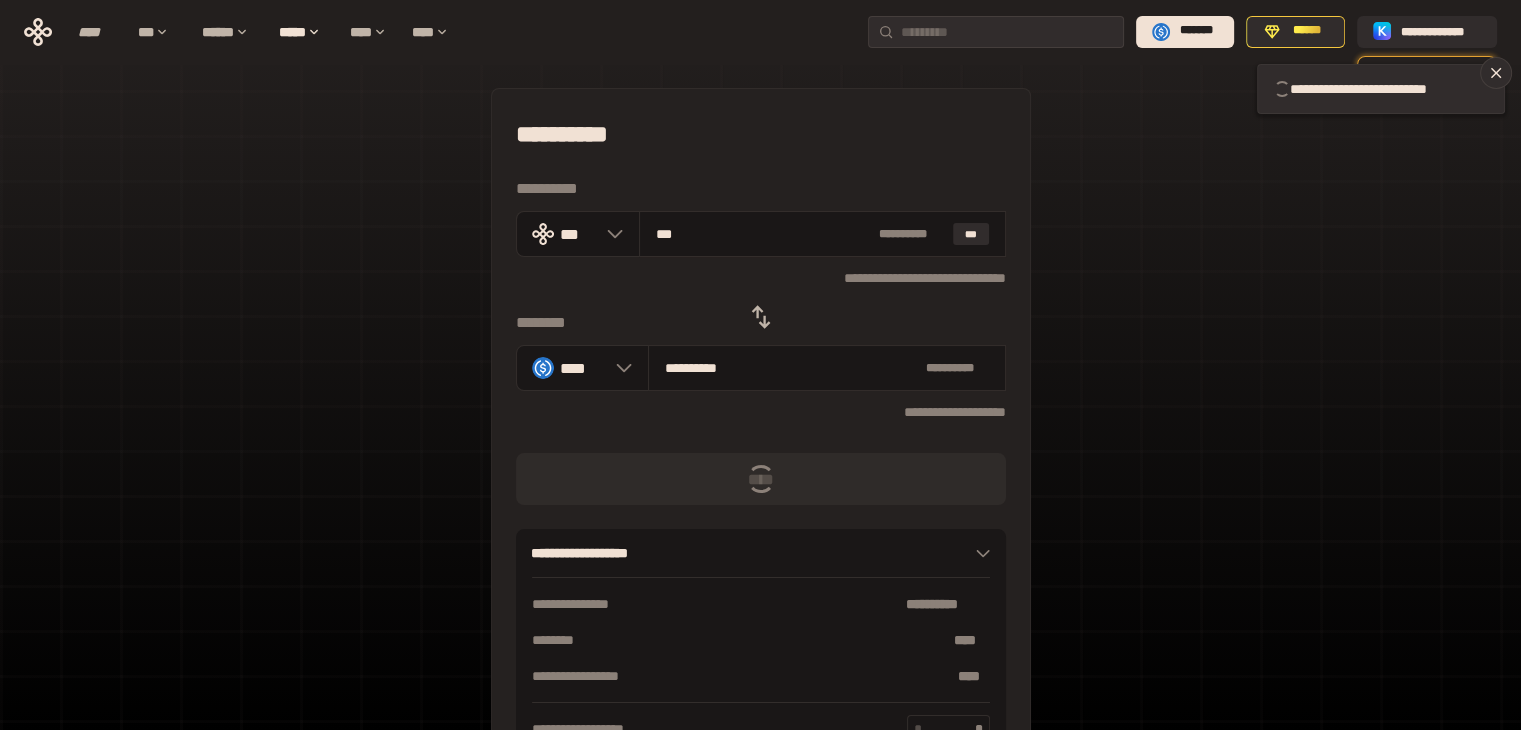 type 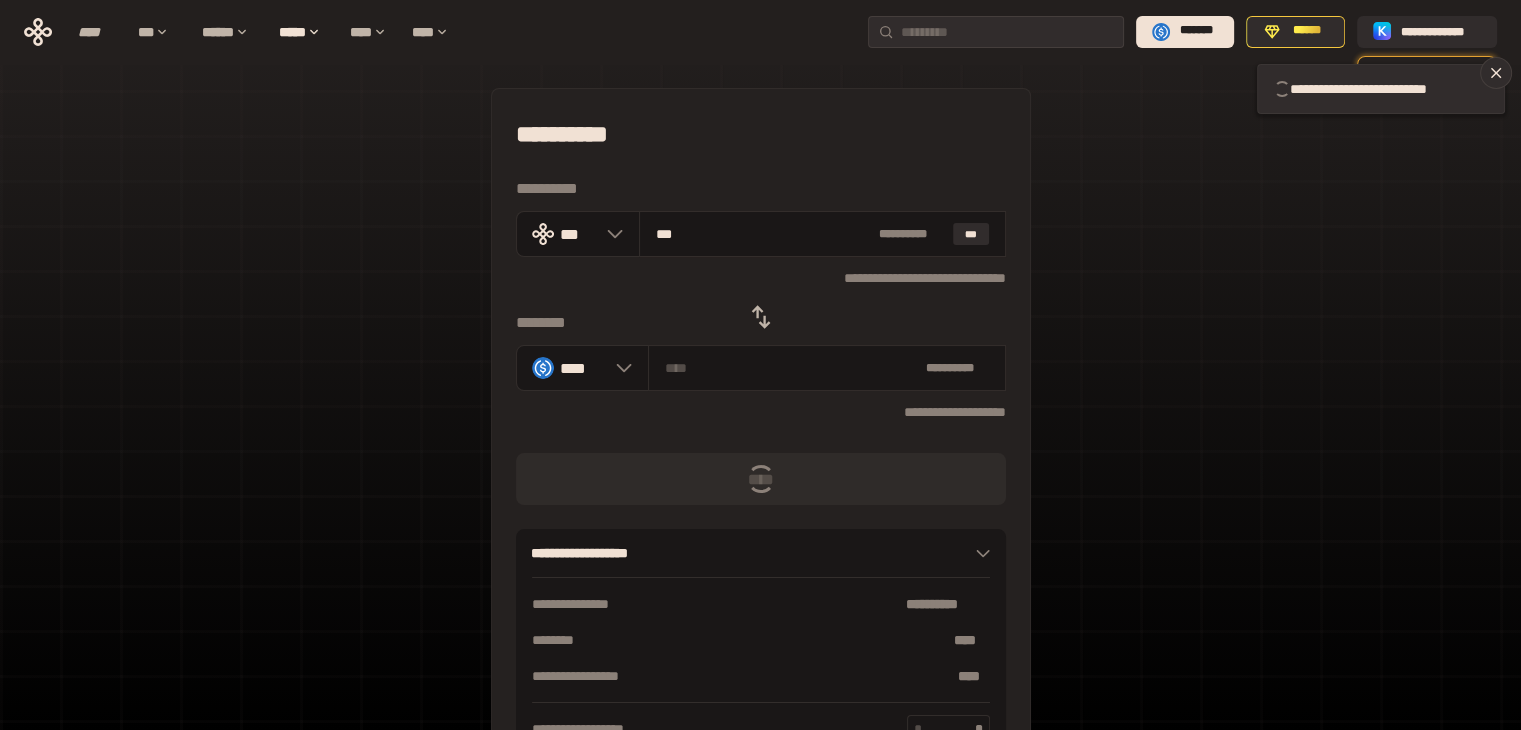 type 